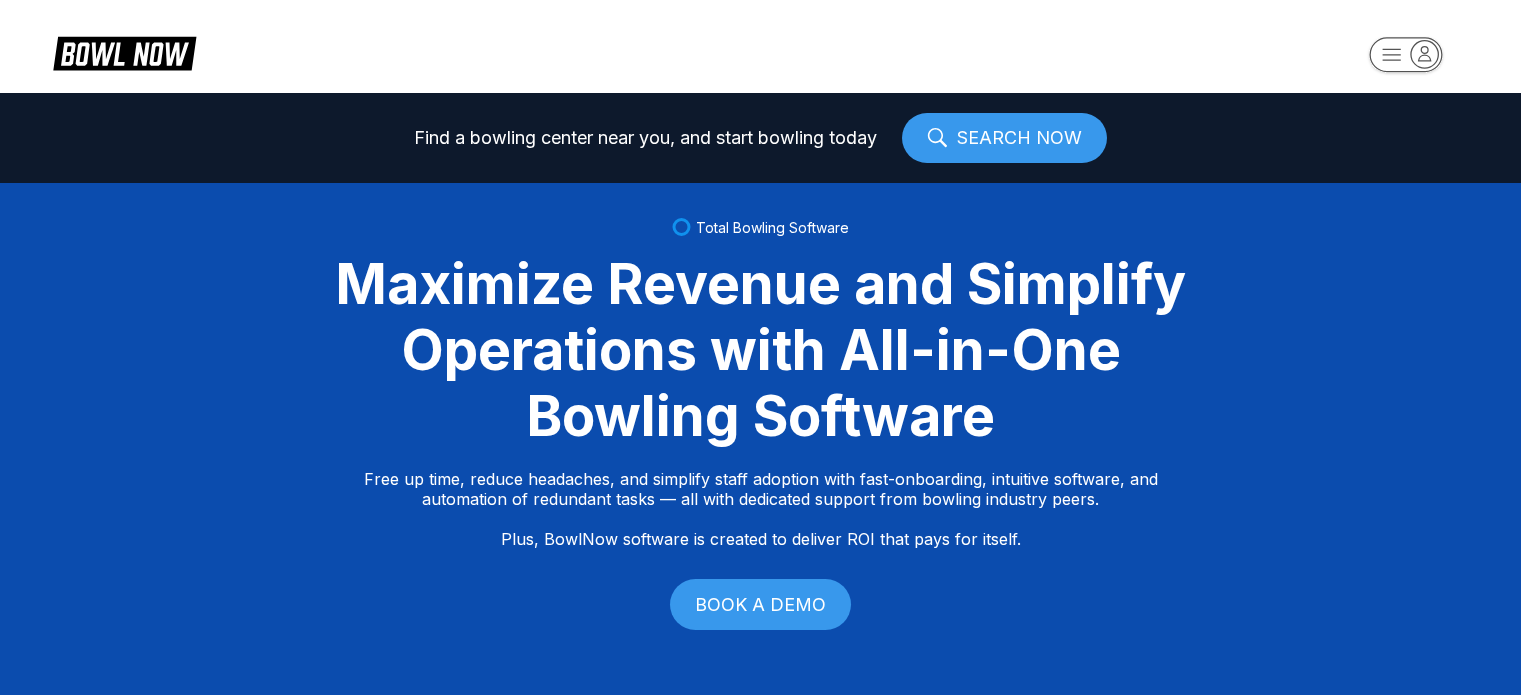 scroll, scrollTop: 0, scrollLeft: 0, axis: both 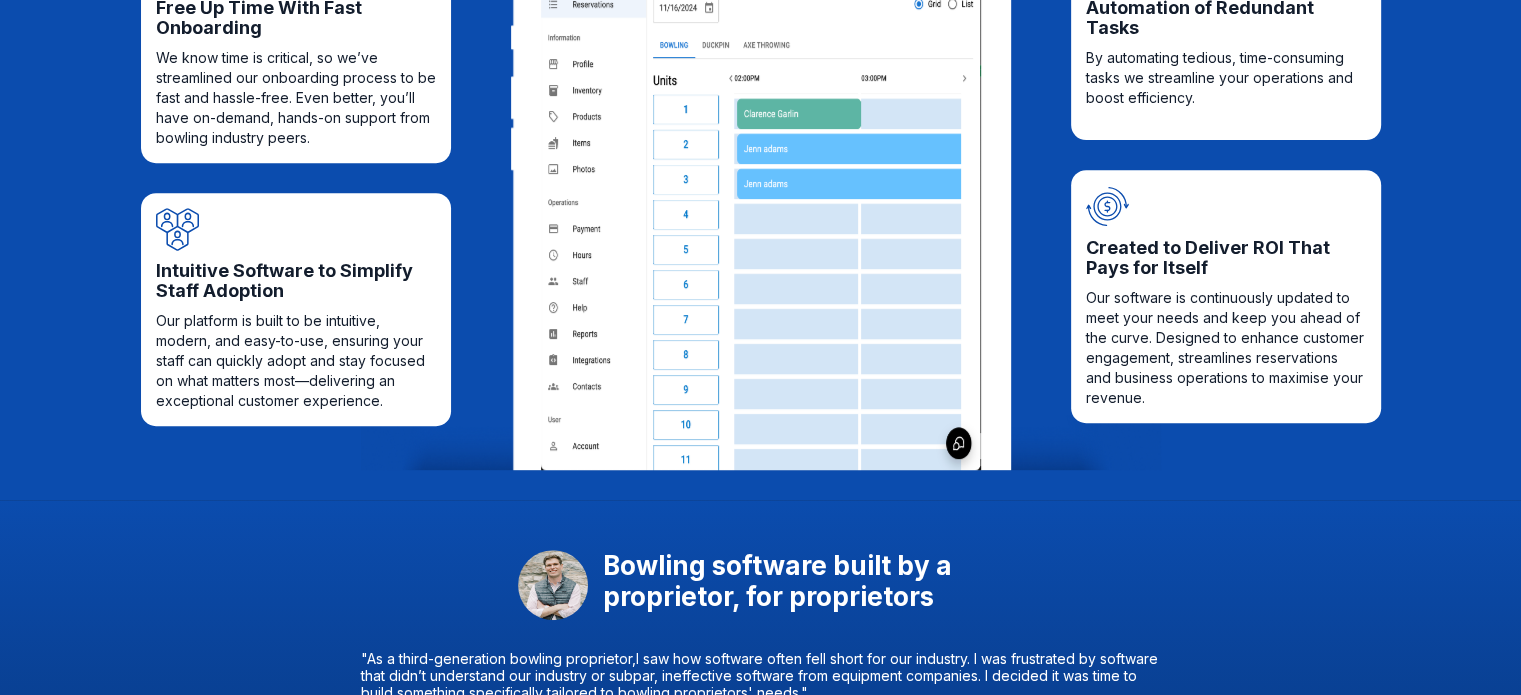 click at bounding box center [761, 200] 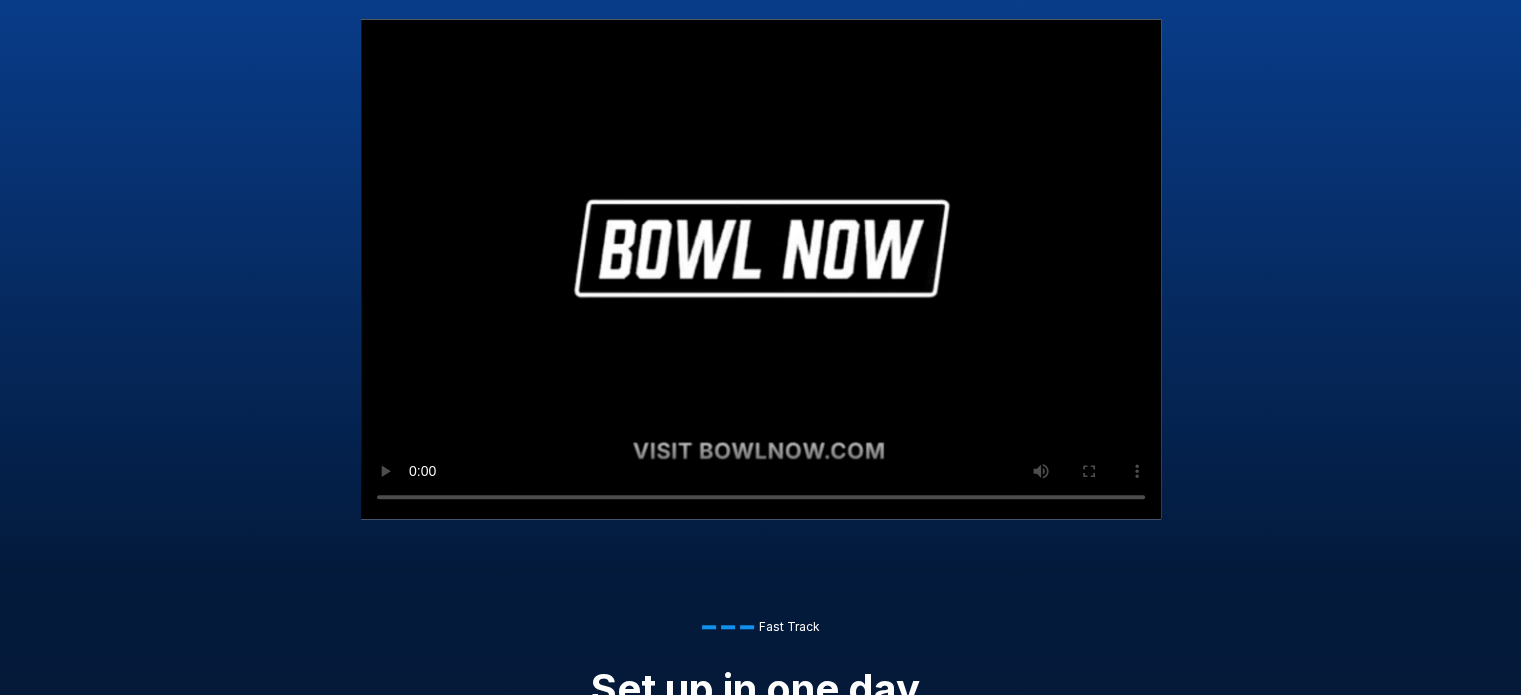 scroll, scrollTop: 1600, scrollLeft: 0, axis: vertical 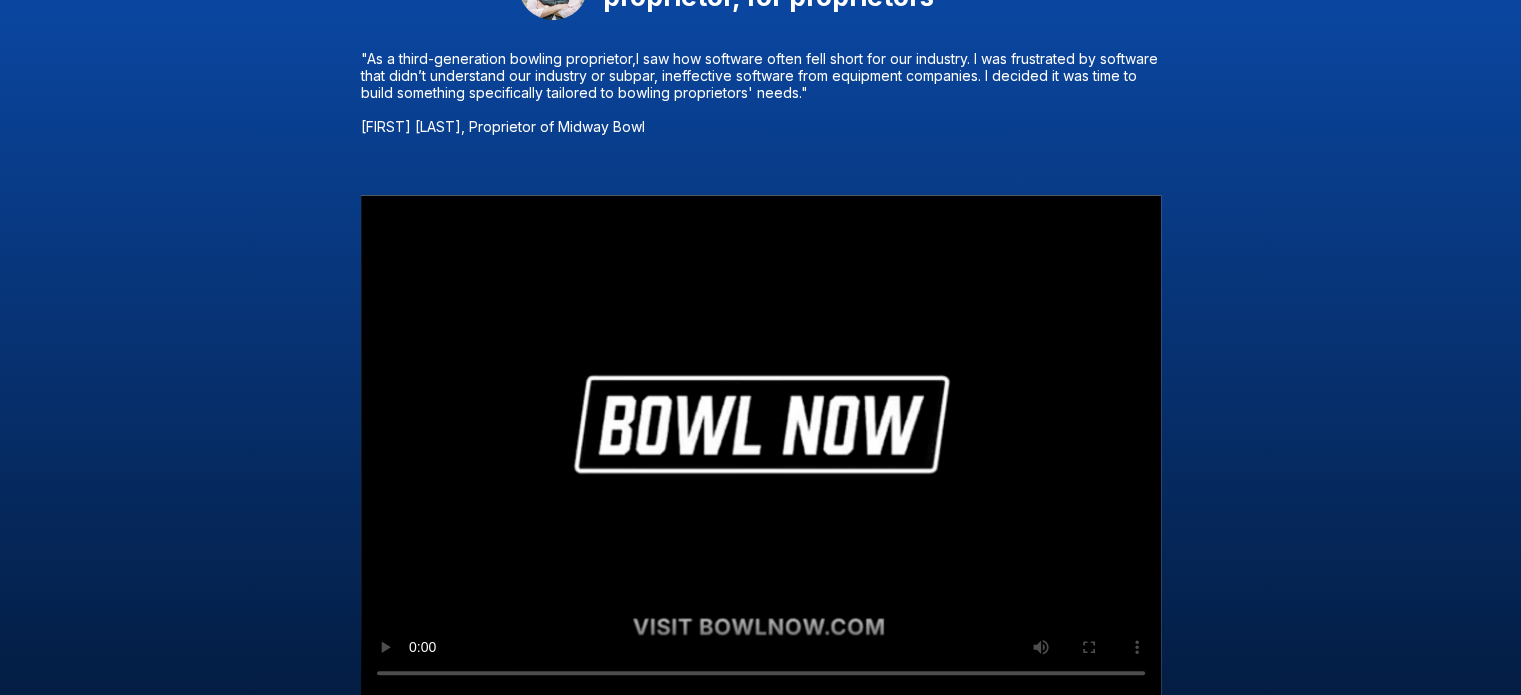 type 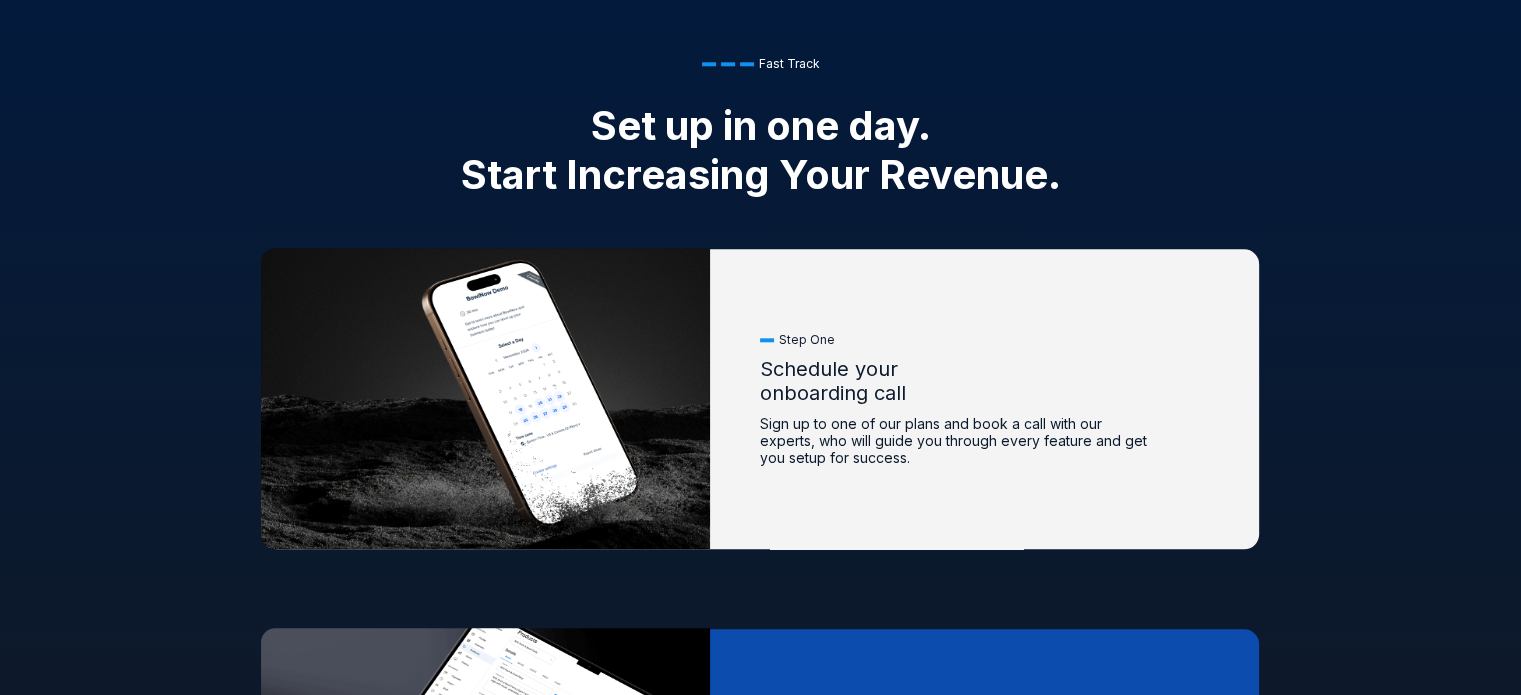 scroll, scrollTop: 2200, scrollLeft: 0, axis: vertical 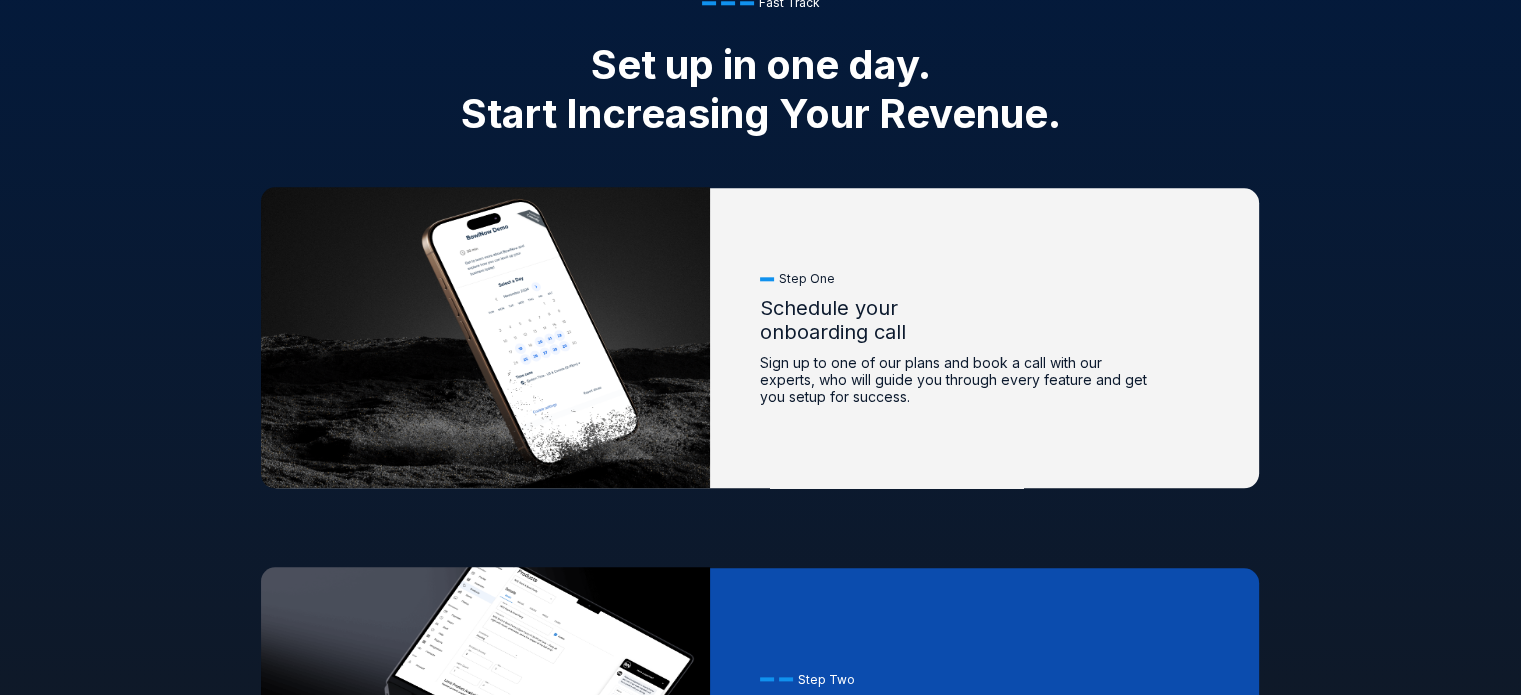 click on "Step One" at bounding box center (807, 278) 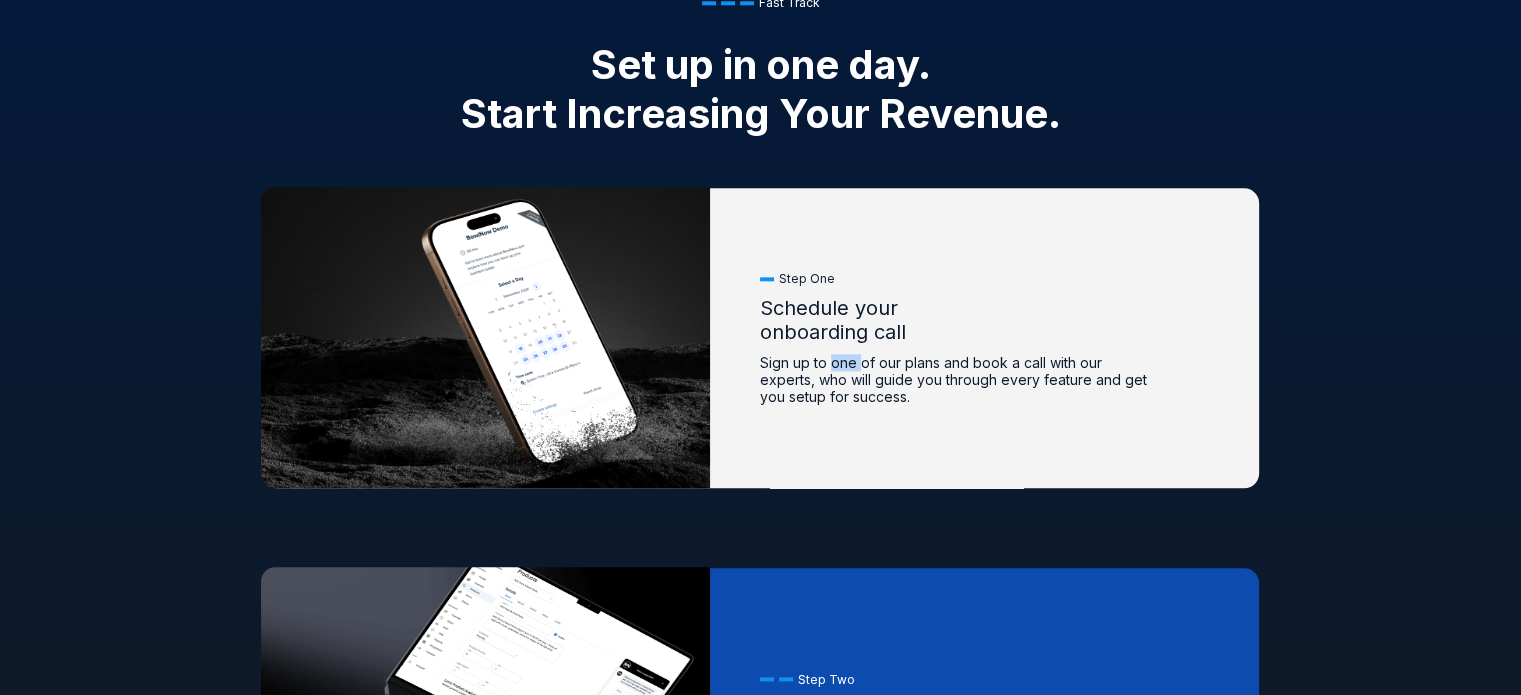 click on "Sign up to one of our plans and book a call with our experts, who will guide you through every feature and get you setup for success." at bounding box center [960, 379] 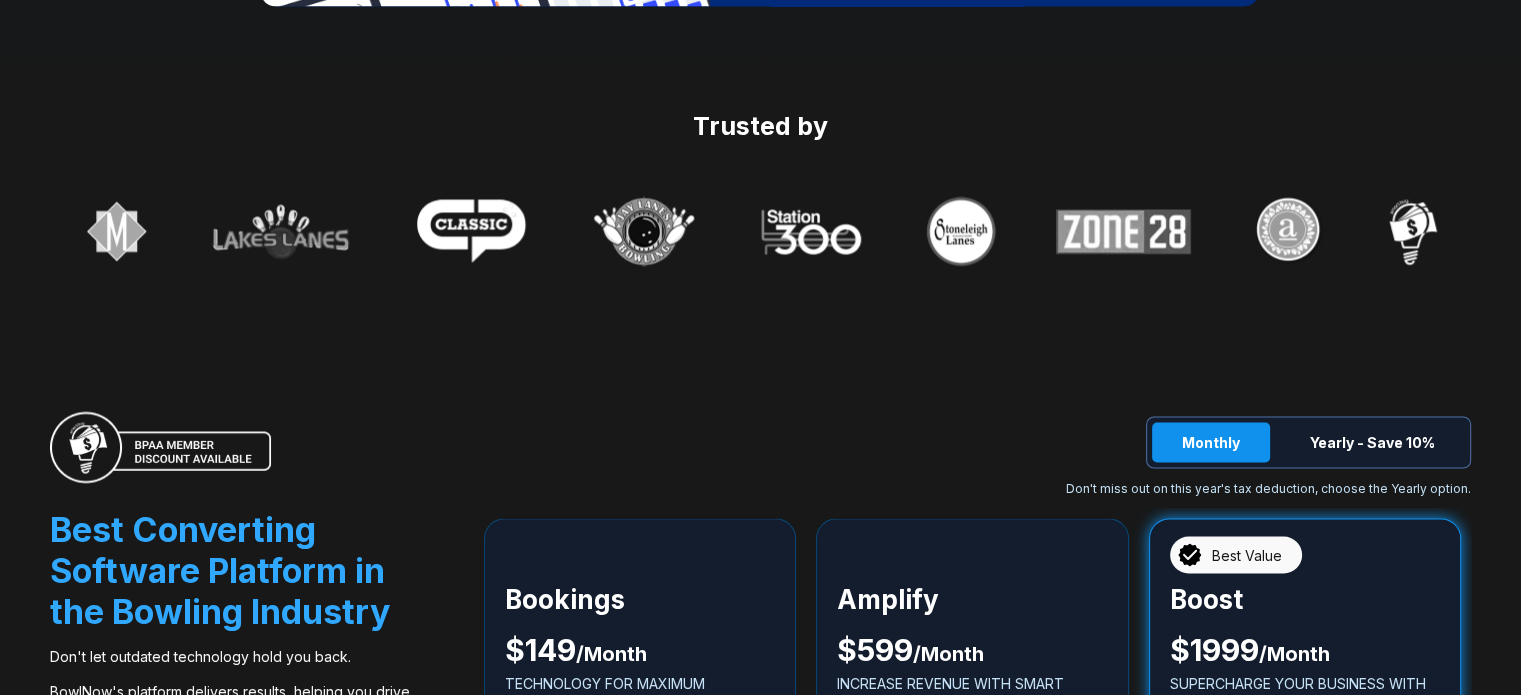 scroll, scrollTop: 3417, scrollLeft: 0, axis: vertical 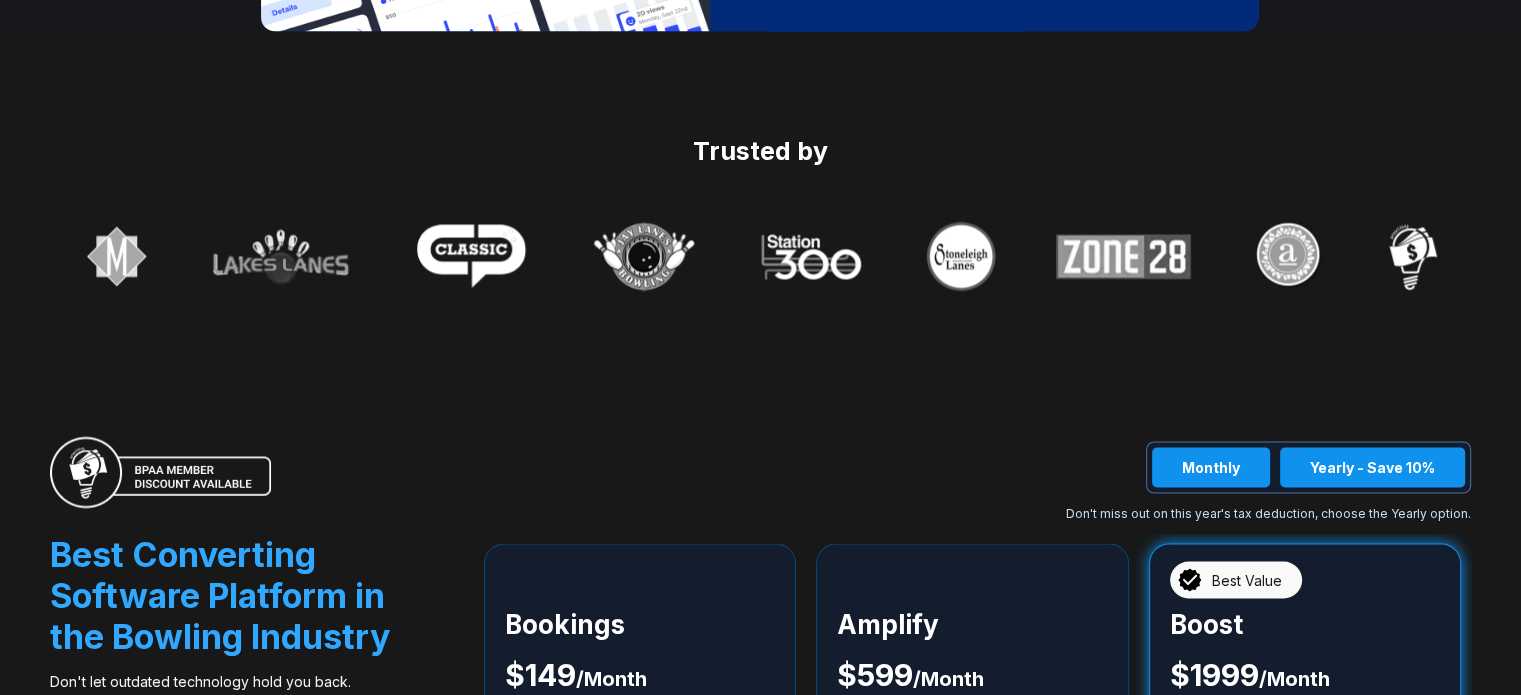click on "Yearly - Save 10%" at bounding box center (1372, 467) 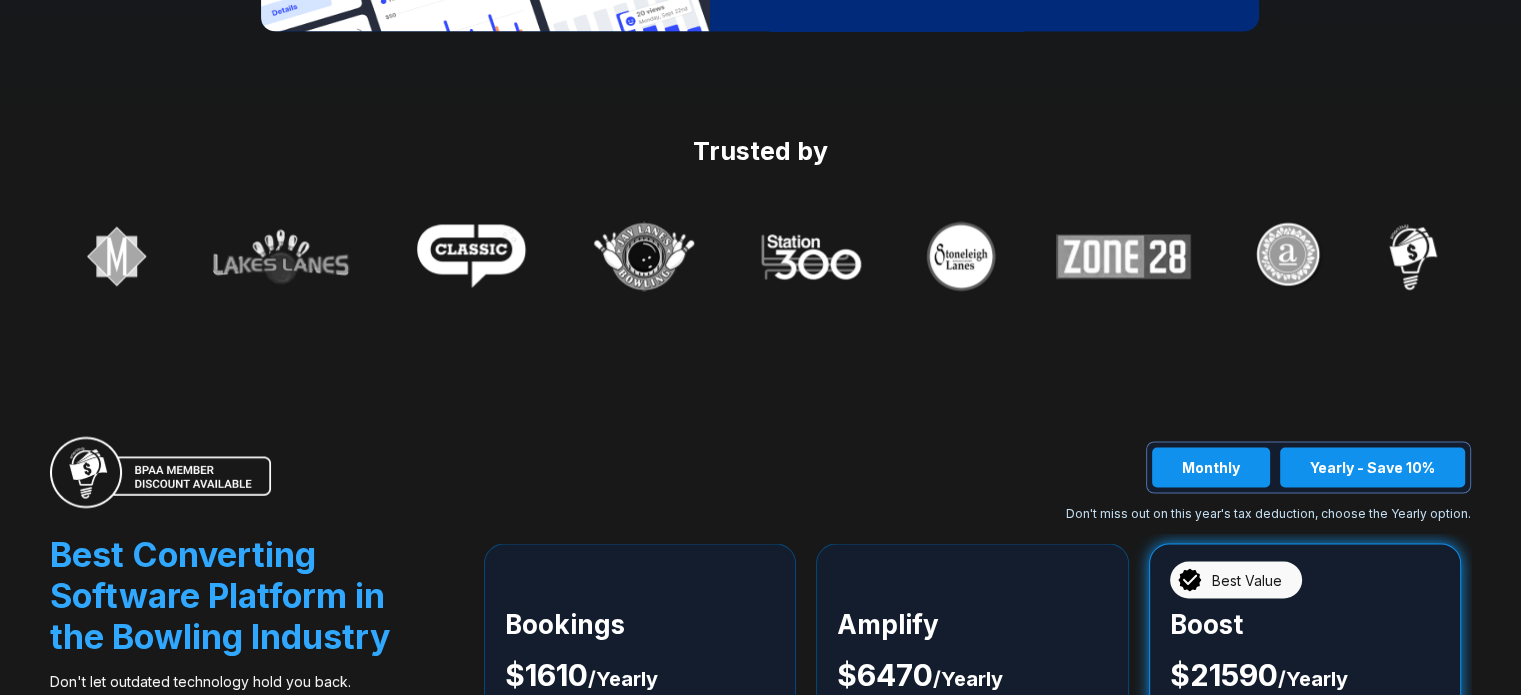 click on "Monthly" at bounding box center [1211, 467] 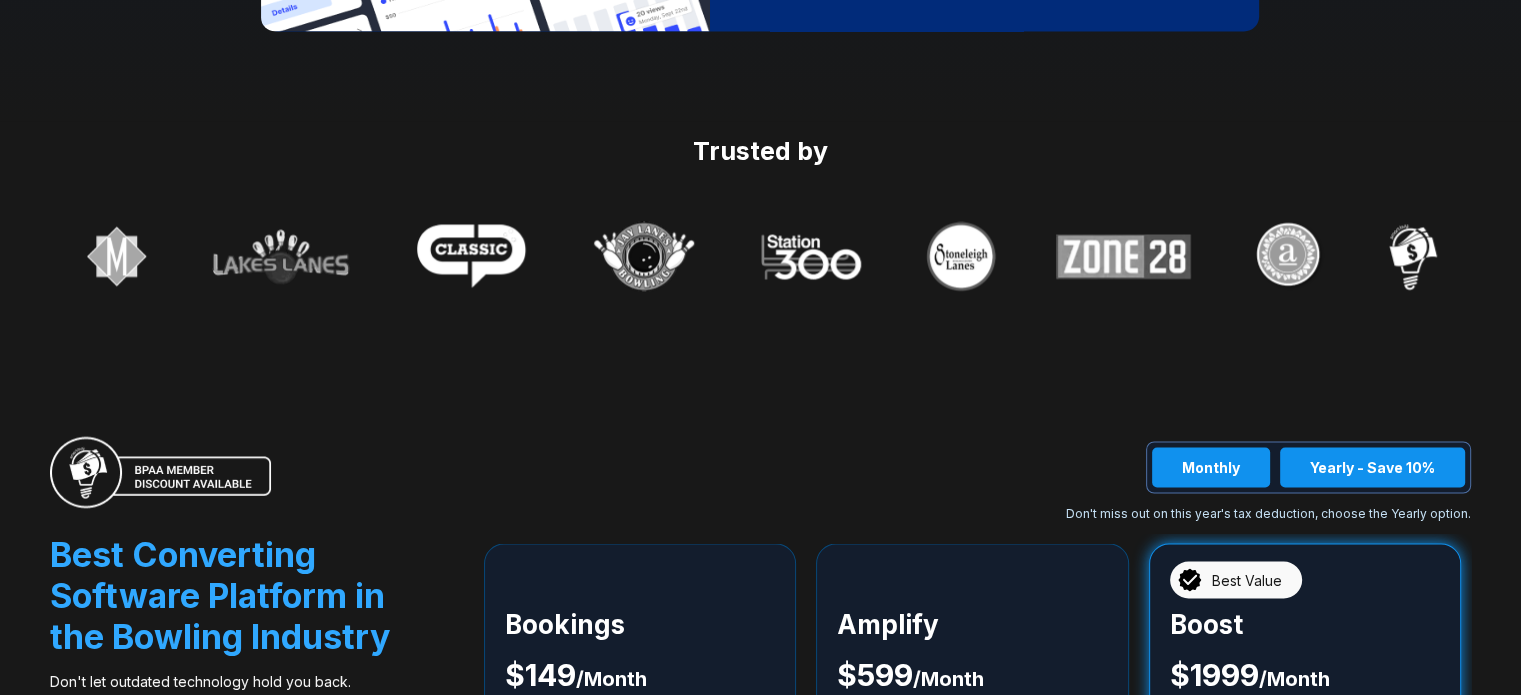 click on "Yearly - Save 10%" at bounding box center (1372, 467) 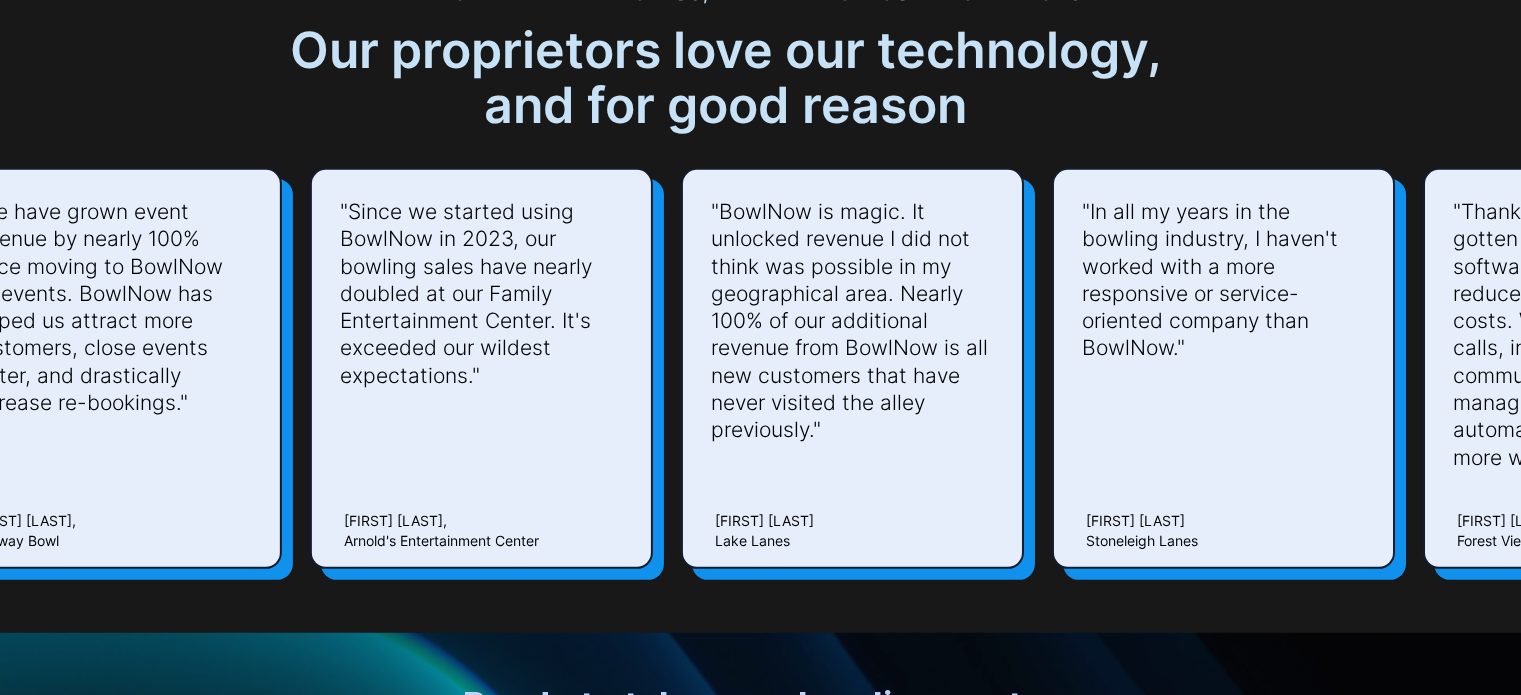 scroll, scrollTop: 5700, scrollLeft: 0, axis: vertical 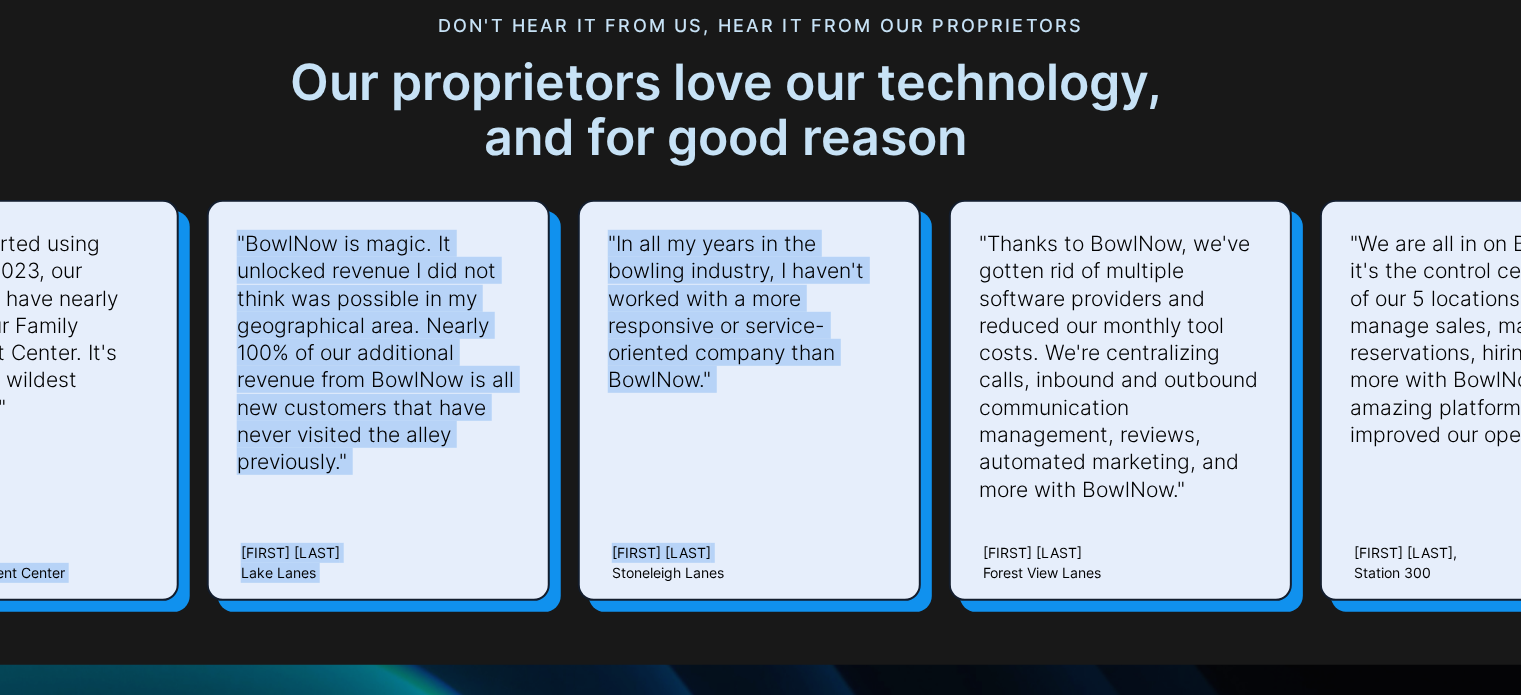 drag, startPoint x: 135, startPoint y: 479, endPoint x: 569, endPoint y: 509, distance: 435.03564 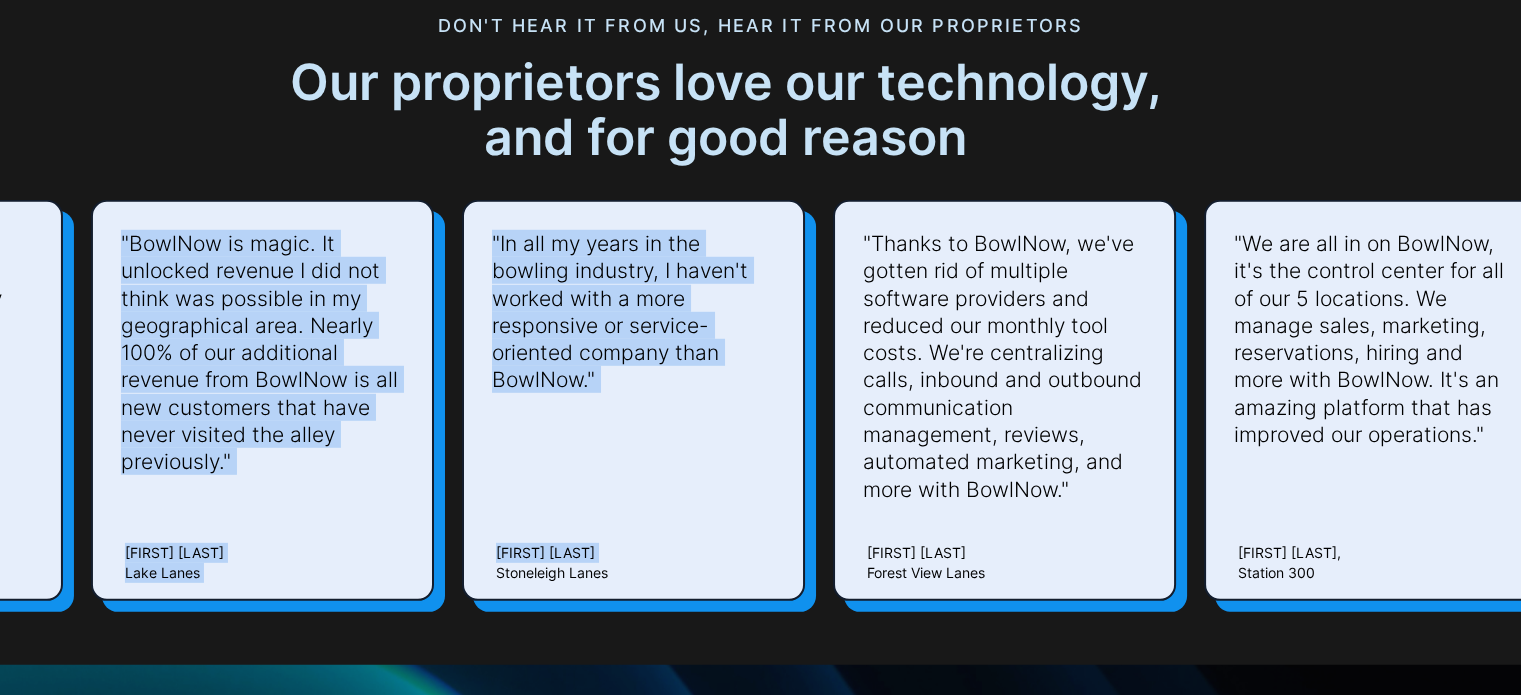 click at bounding box center (361, 898) 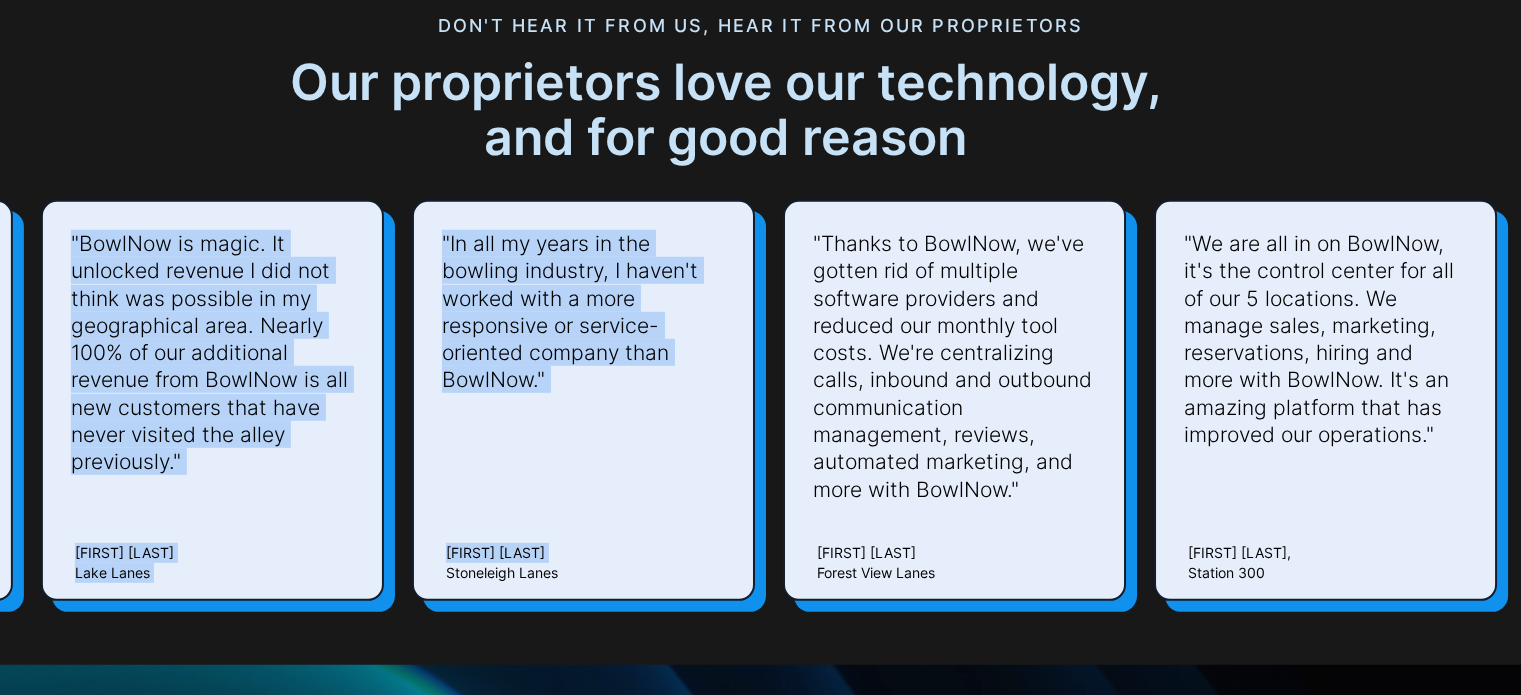 click at bounding box center (361, 898) 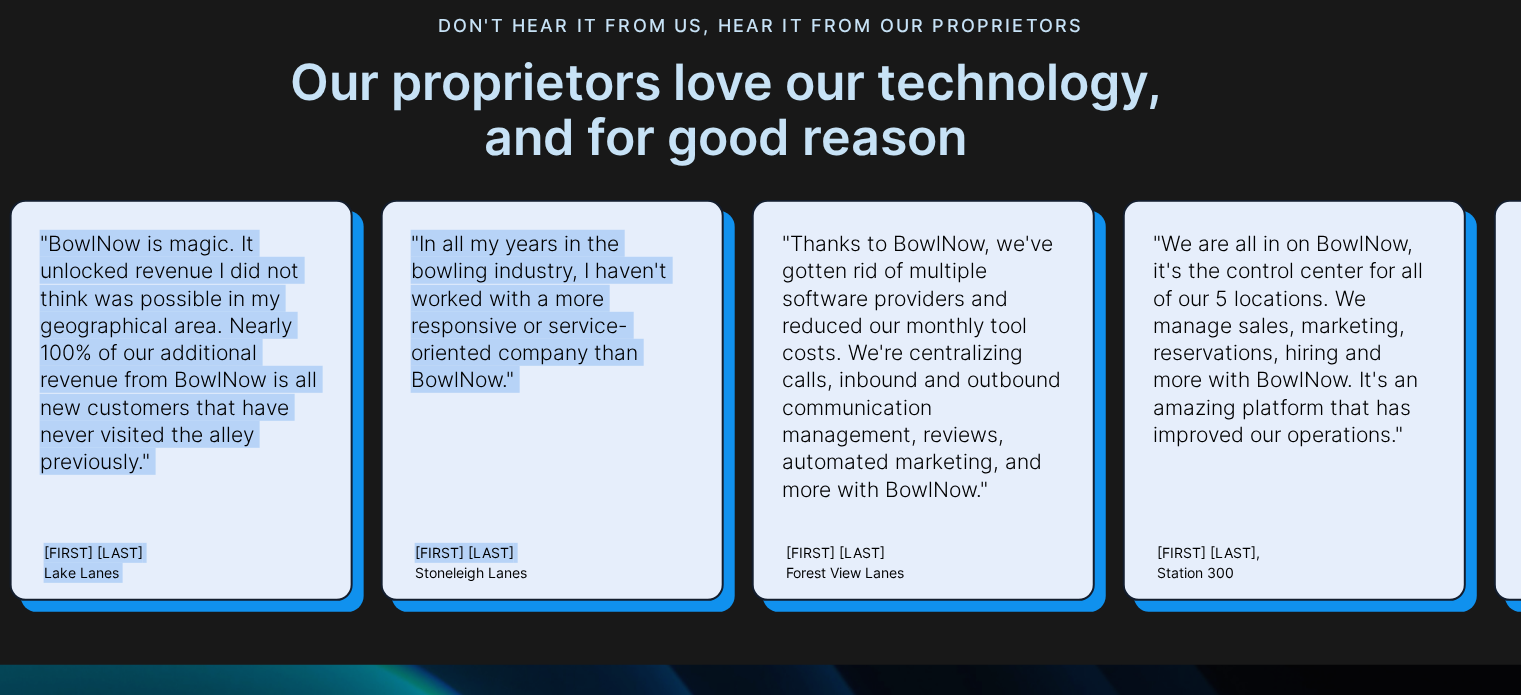 click on ""In all my years in the bowling industry, I haven't worked with a more responsive or service-oriented company than BowlNow." [FIRST] [LAST] Stoneleigh Lanes" at bounding box center (552, 400) 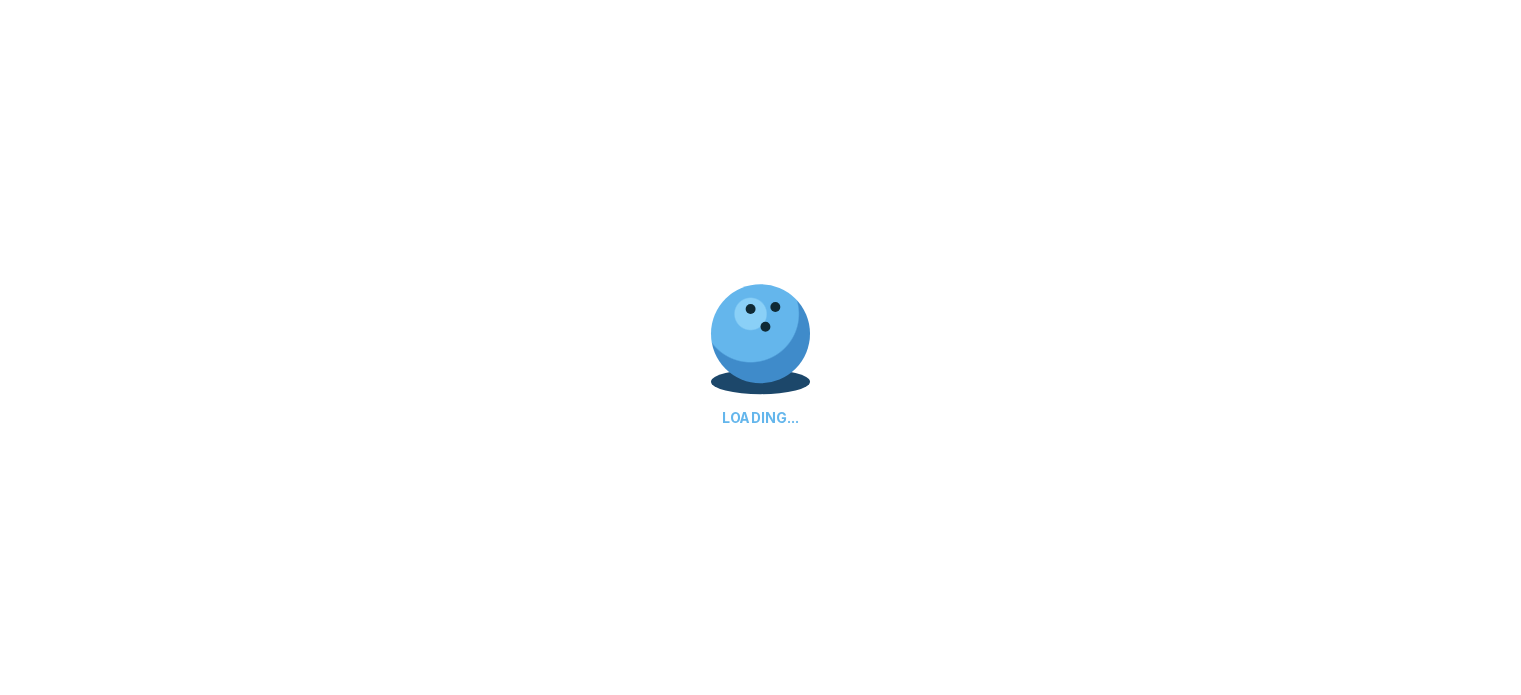 scroll, scrollTop: 0, scrollLeft: 0, axis: both 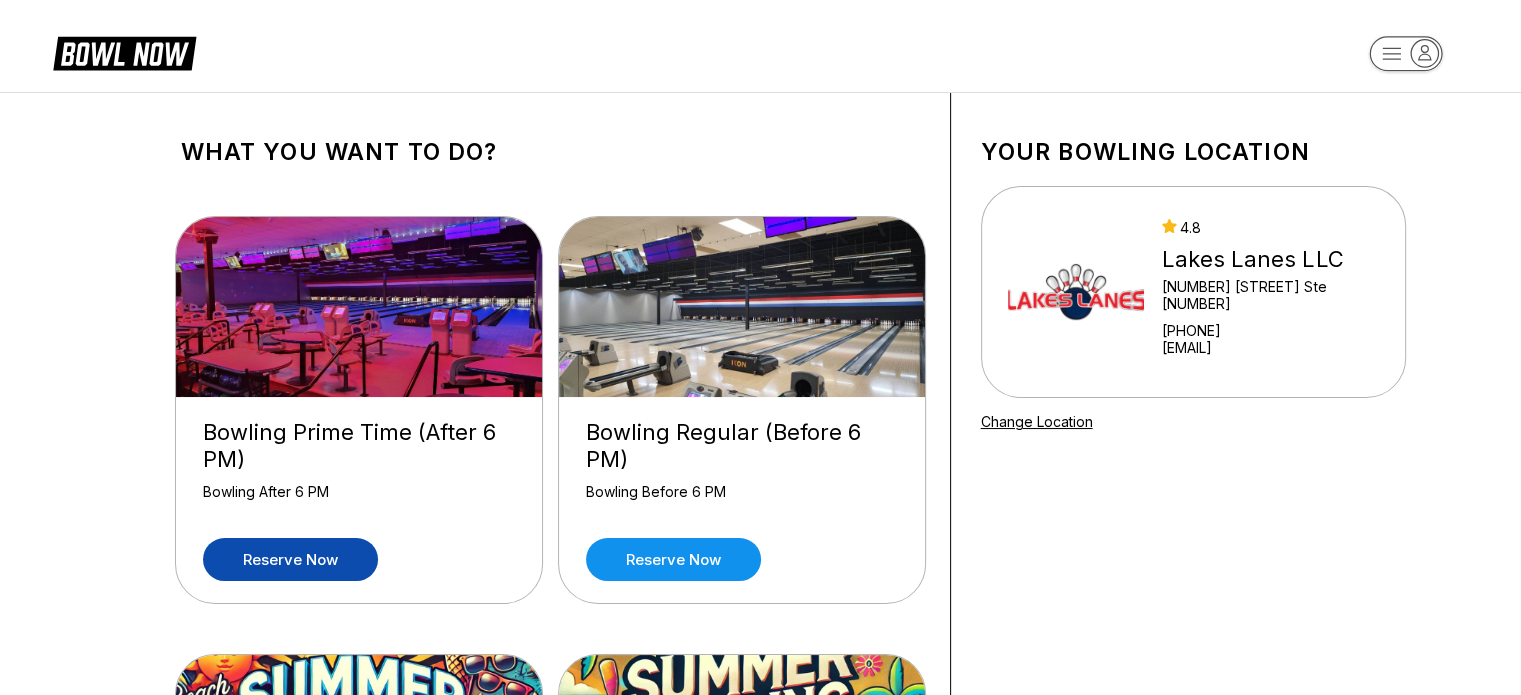 click on "Reserve now" at bounding box center (290, 559) 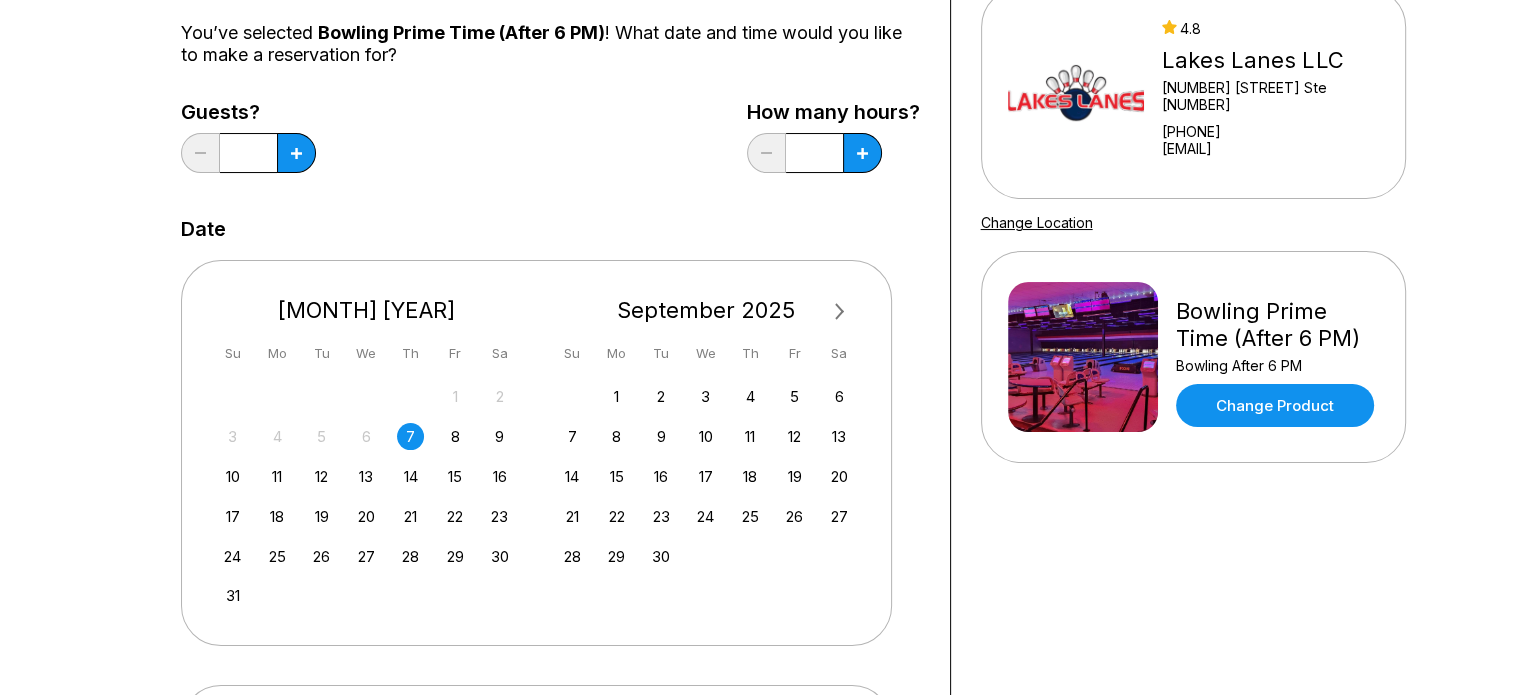 scroll, scrollTop: 300, scrollLeft: 0, axis: vertical 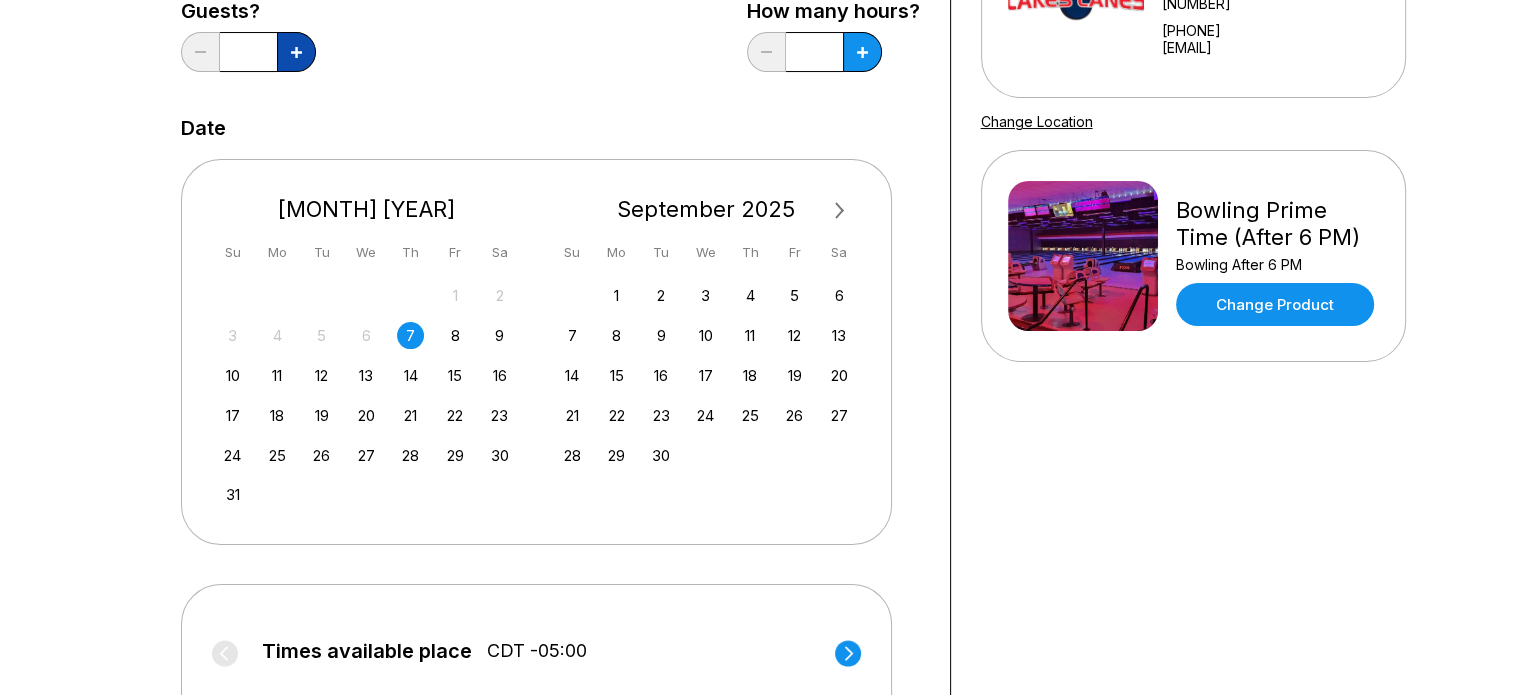 click at bounding box center (296, 52) 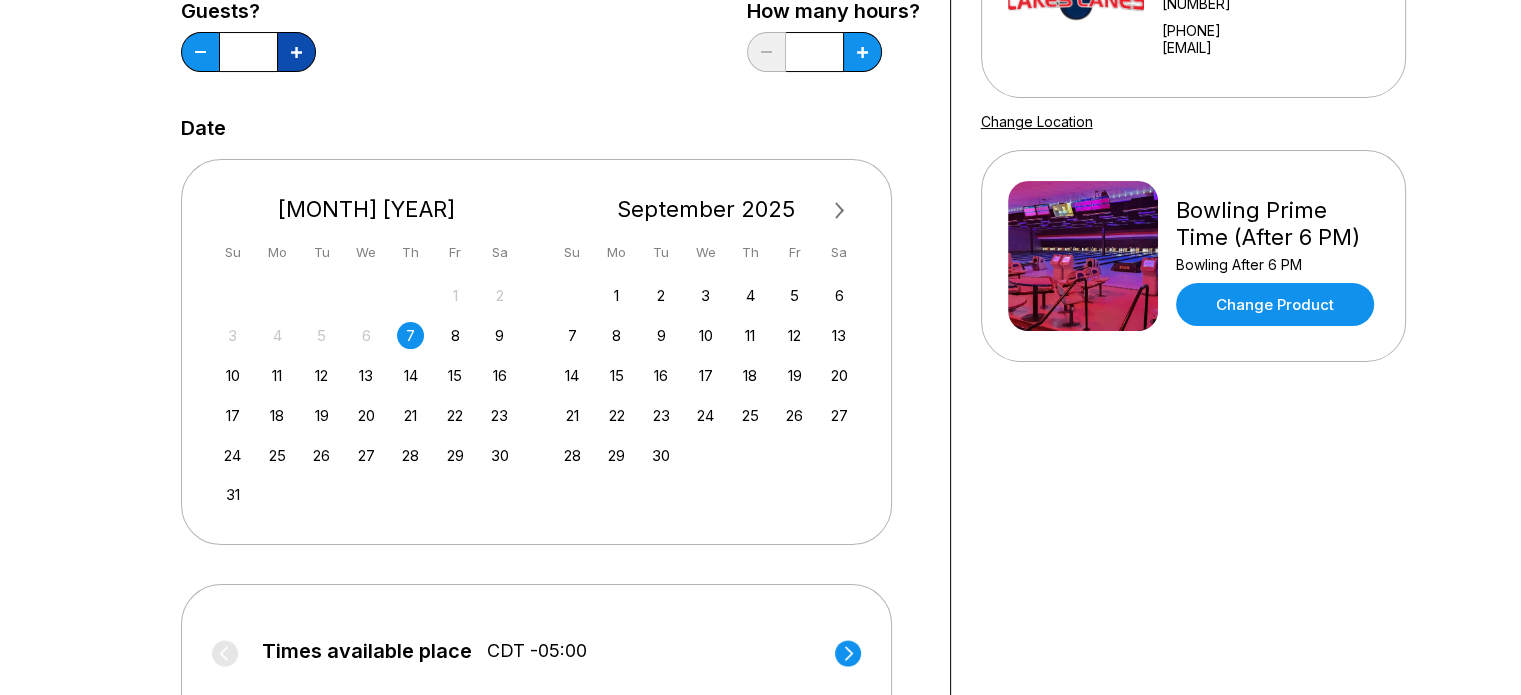 click 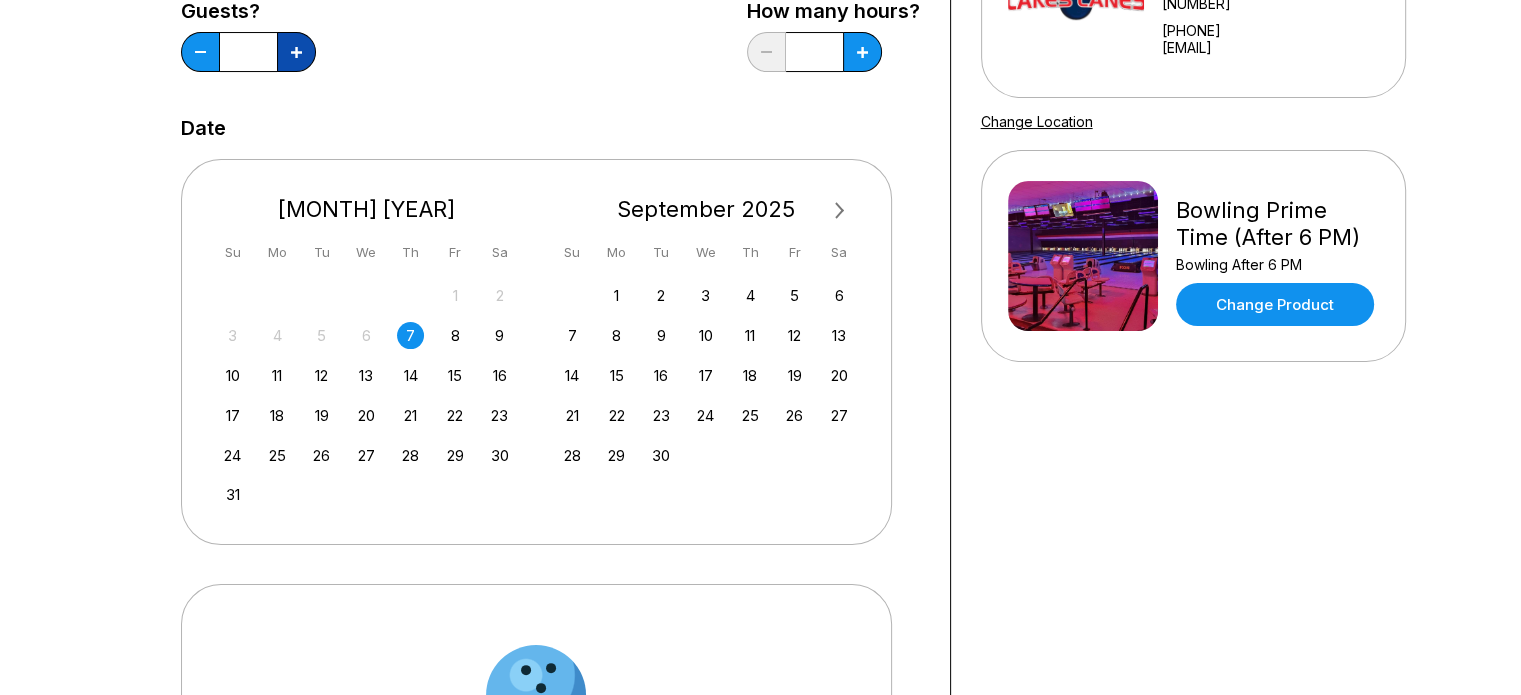 click 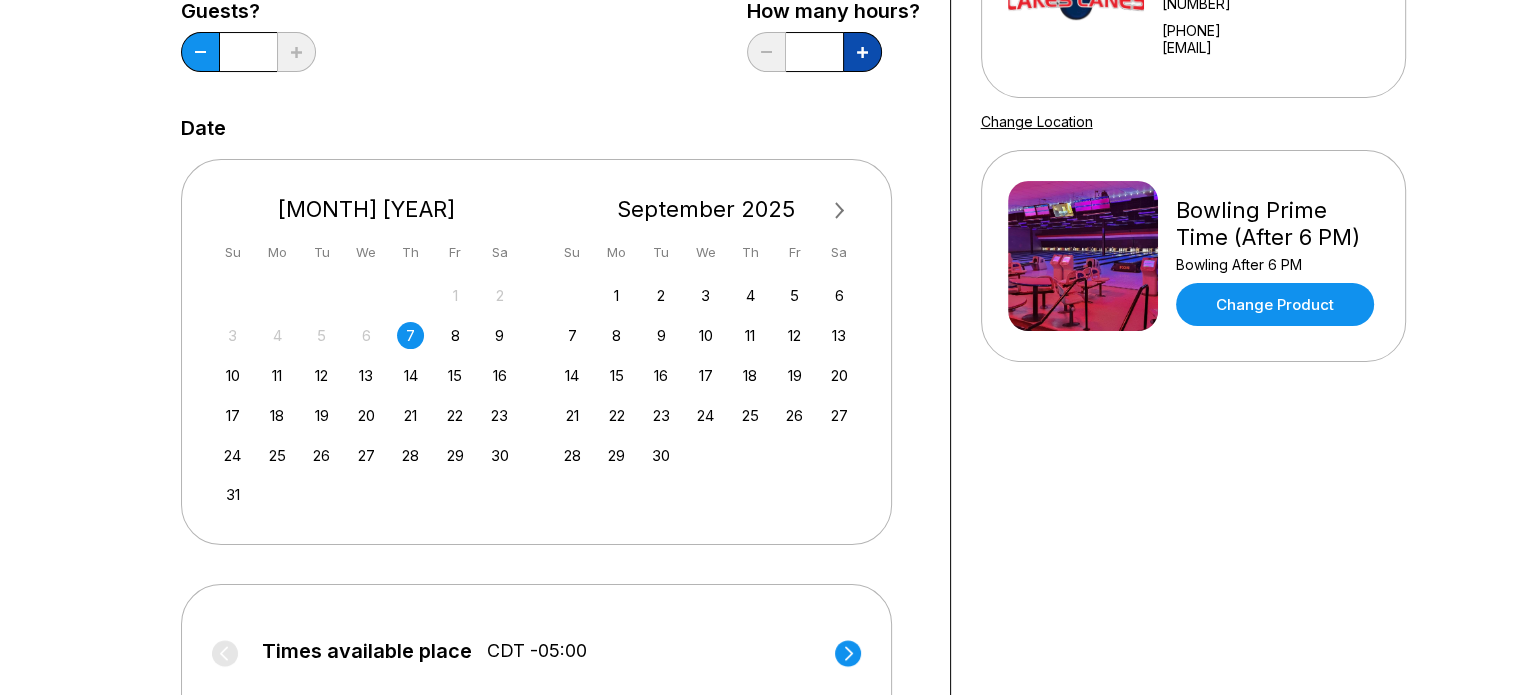click at bounding box center (862, 52) 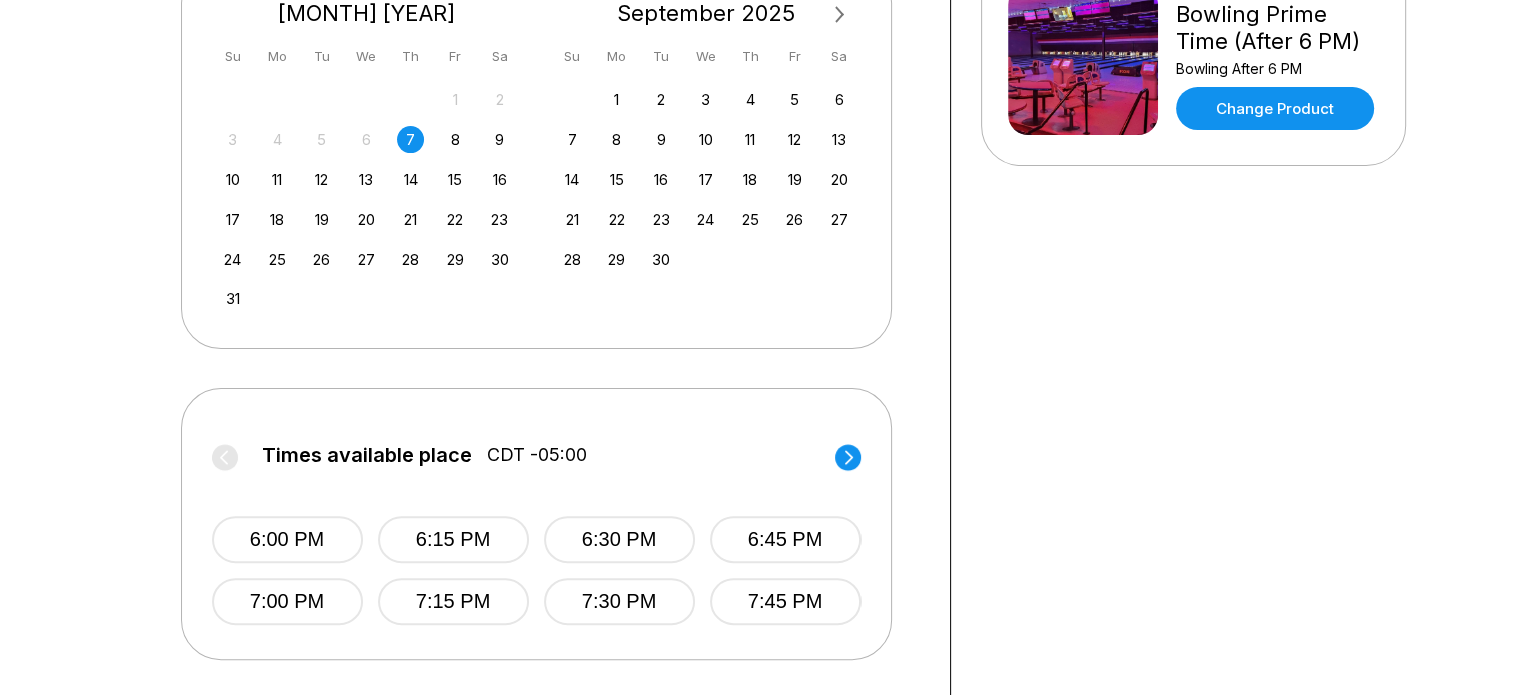 scroll, scrollTop: 600, scrollLeft: 0, axis: vertical 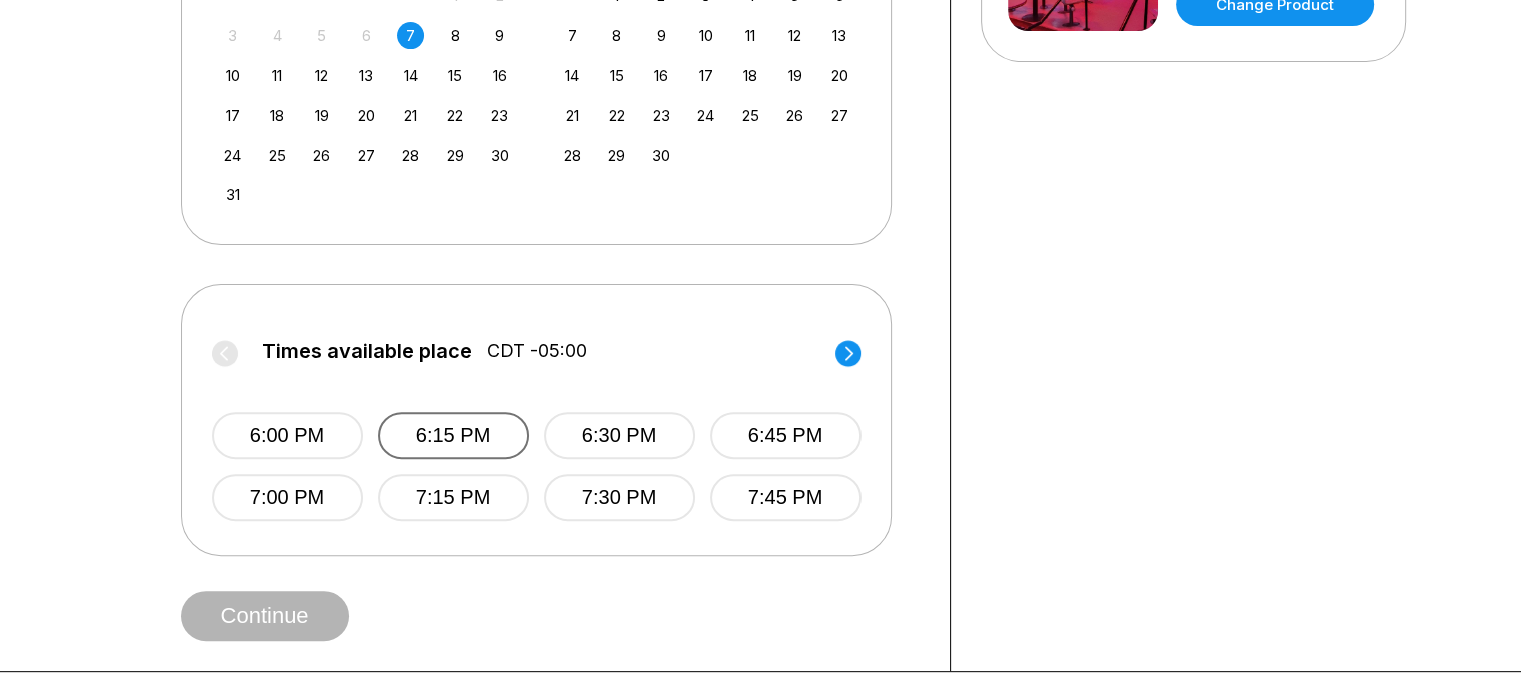 click on "6:15 PM" at bounding box center (453, 435) 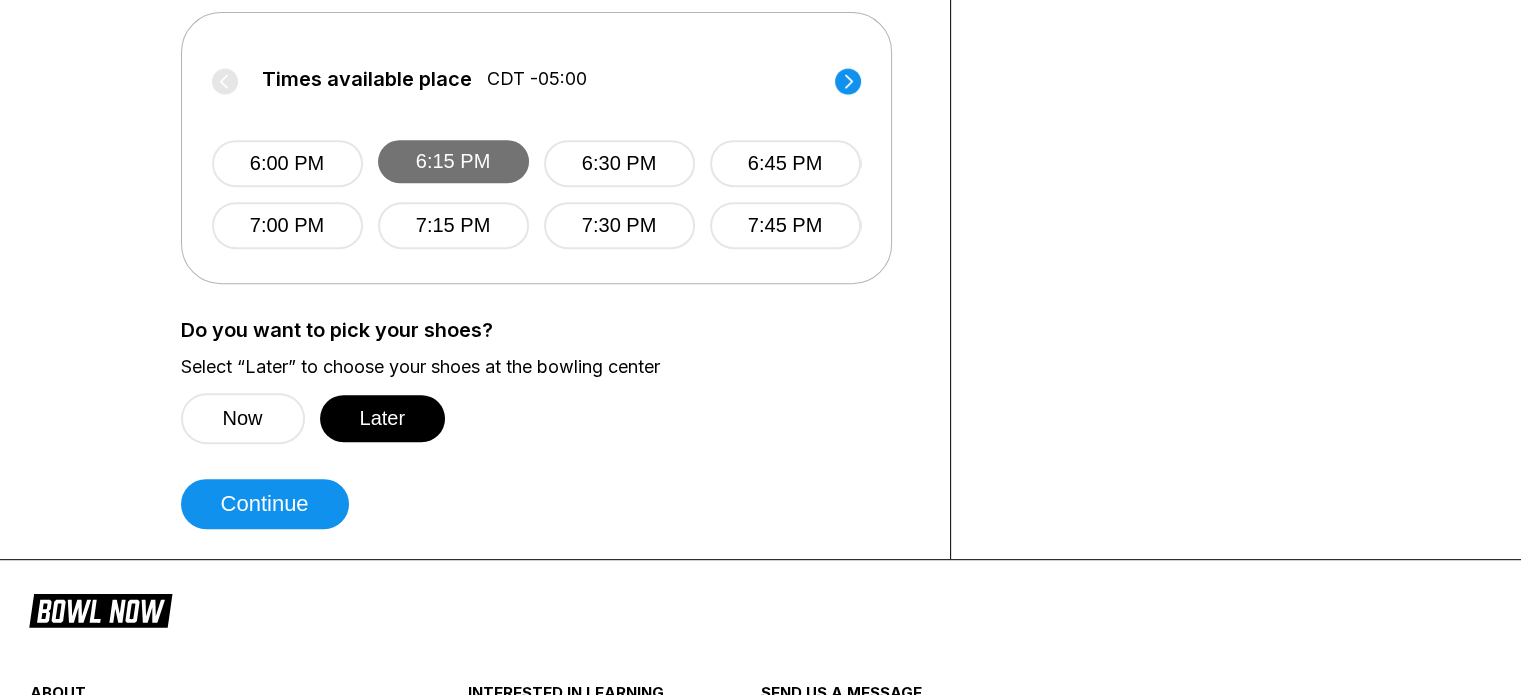 scroll, scrollTop: 900, scrollLeft: 0, axis: vertical 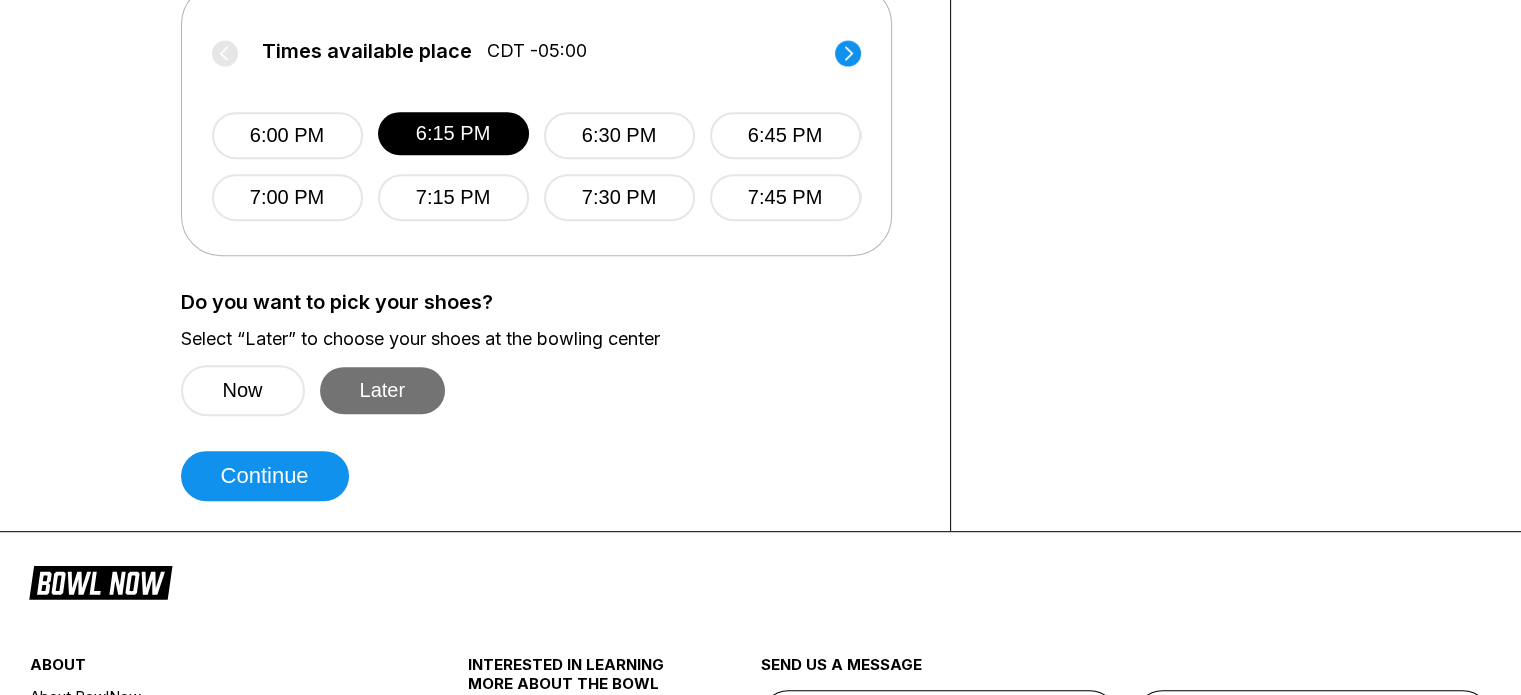 click on "Later" at bounding box center (383, 390) 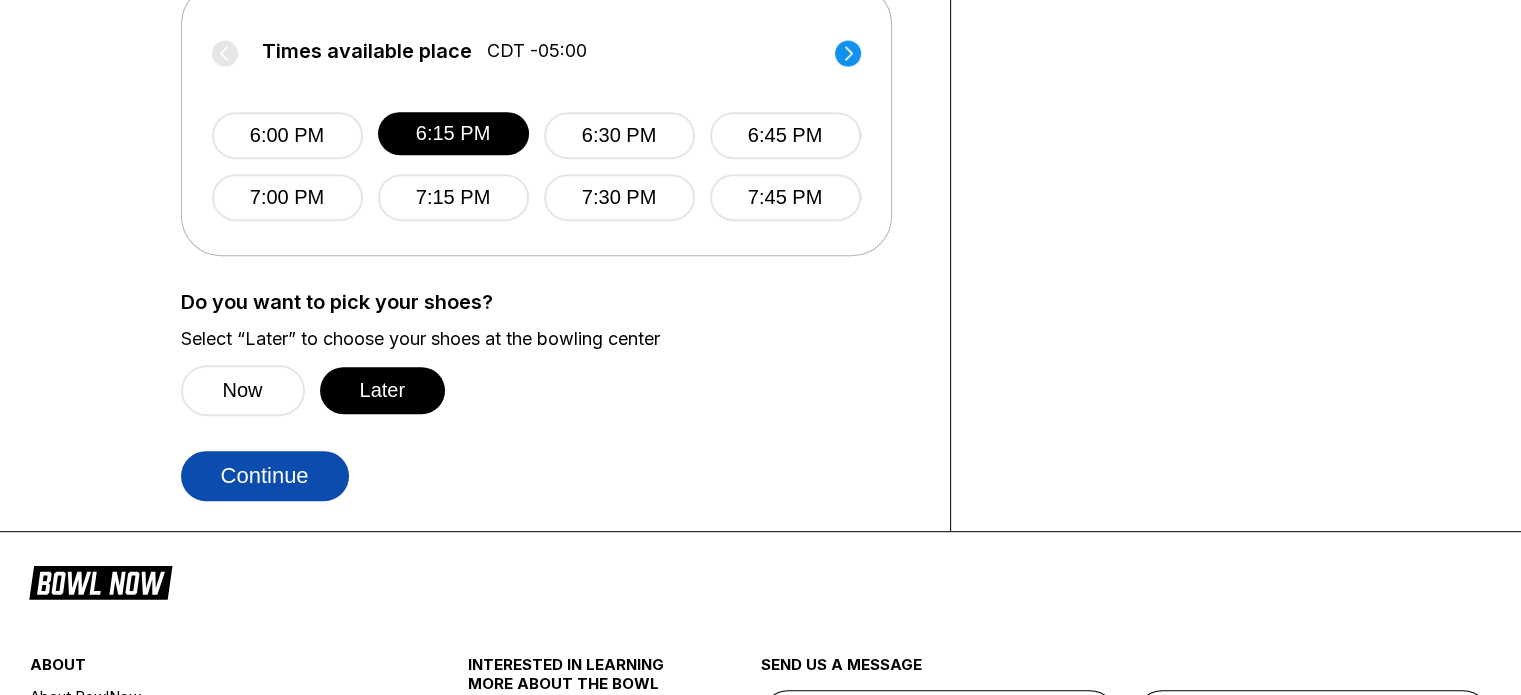 click on "Continue" at bounding box center [265, 476] 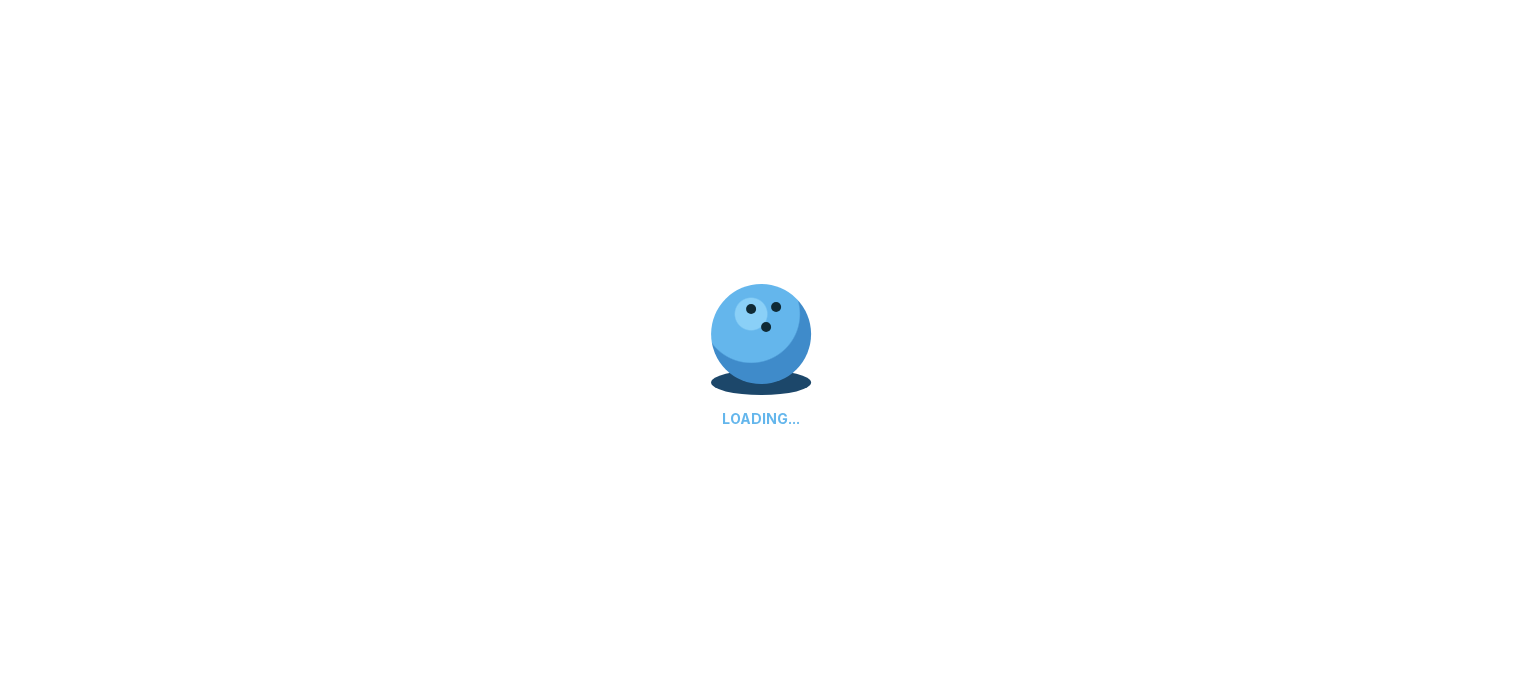 scroll, scrollTop: 0, scrollLeft: 0, axis: both 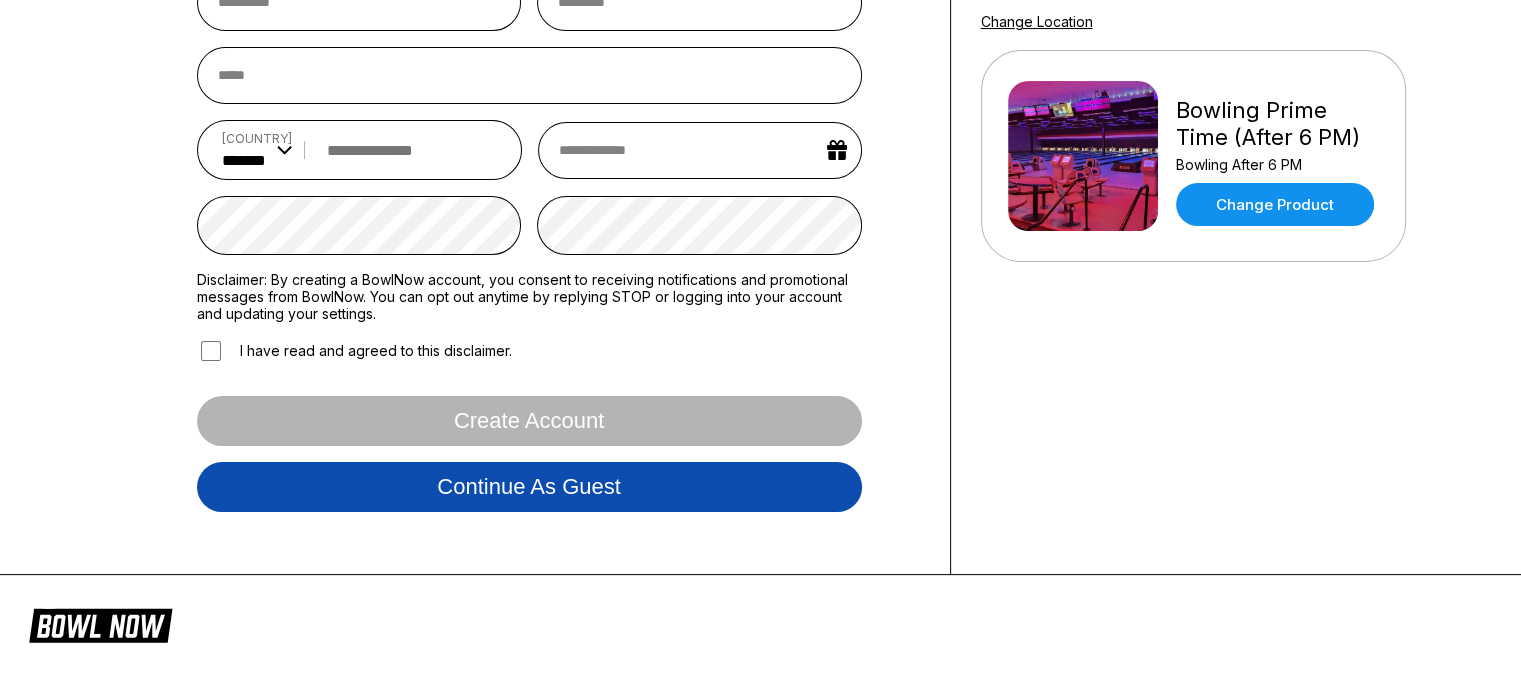 click on "Continue as guest" at bounding box center [529, 487] 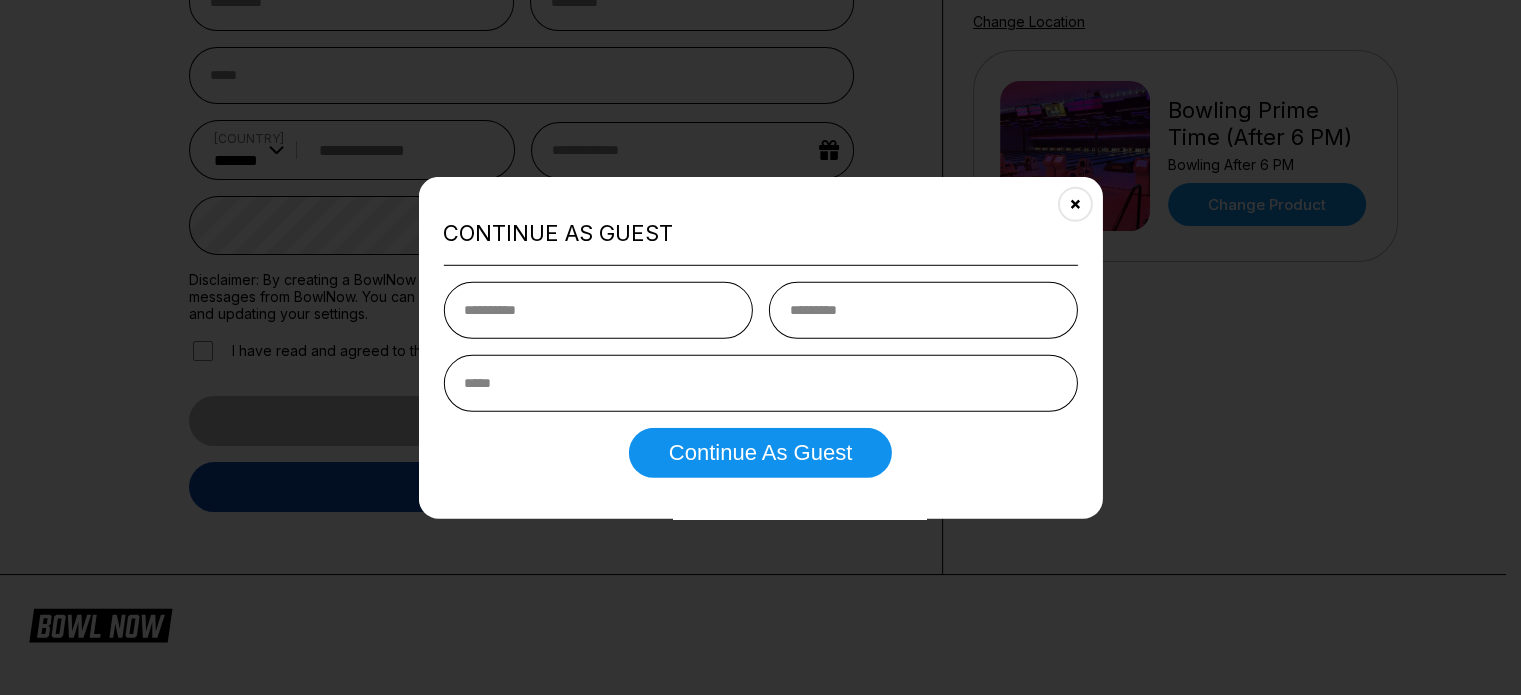 scroll, scrollTop: 383, scrollLeft: 0, axis: vertical 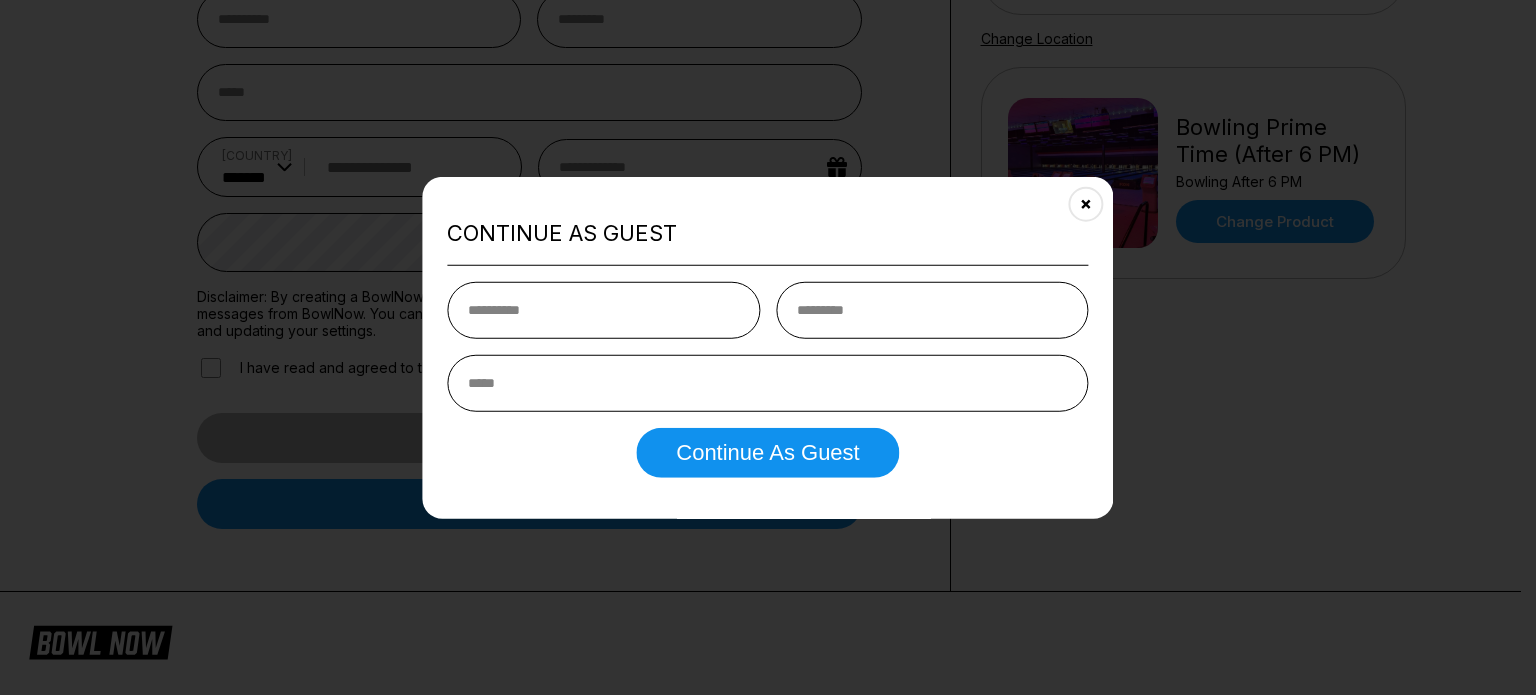 click at bounding box center [603, 310] 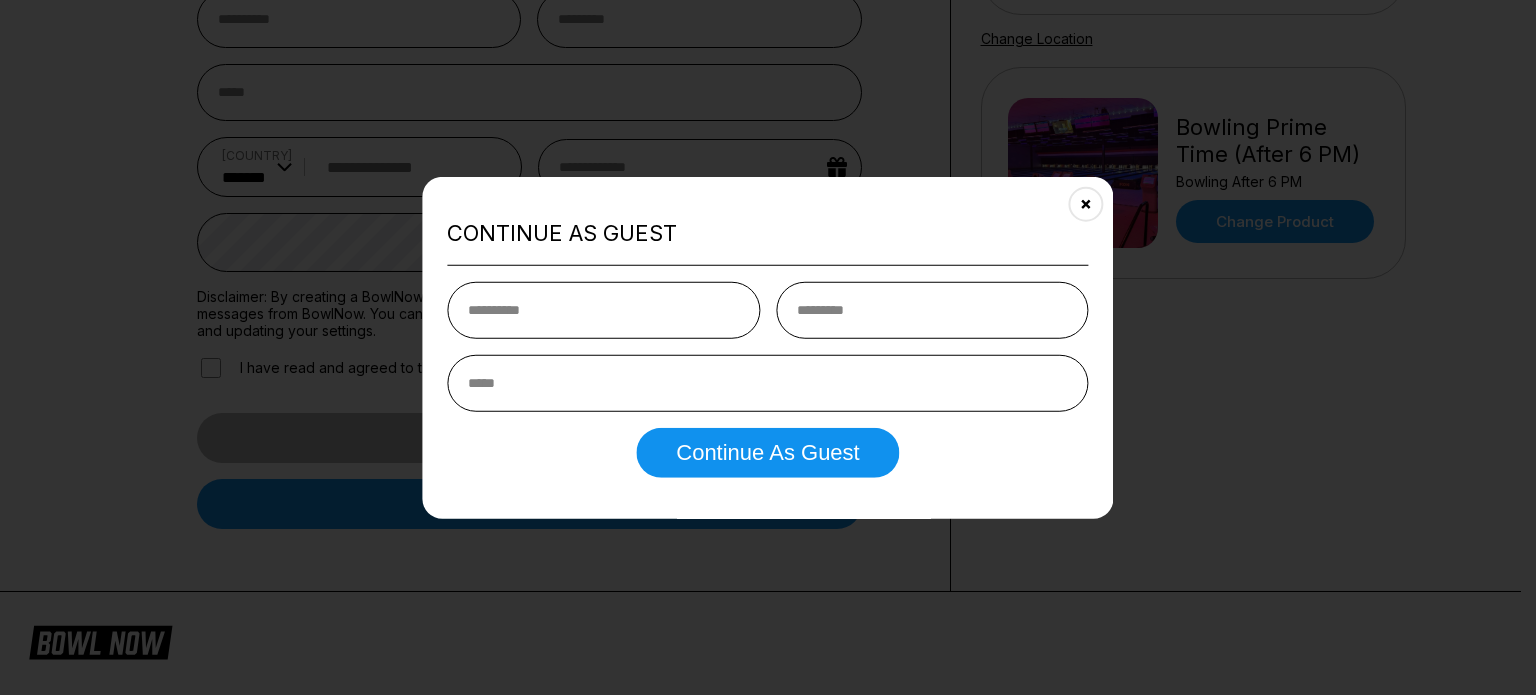 type on "*******" 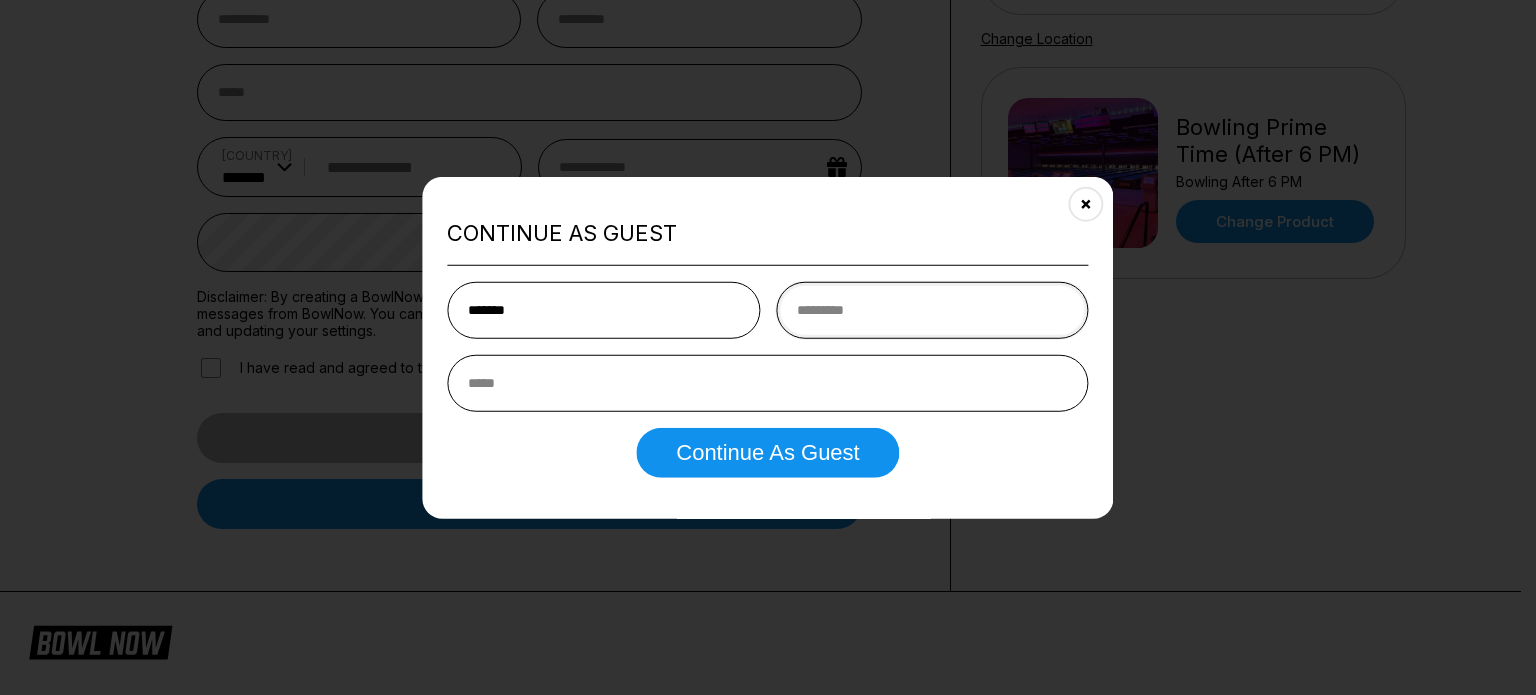type on "******" 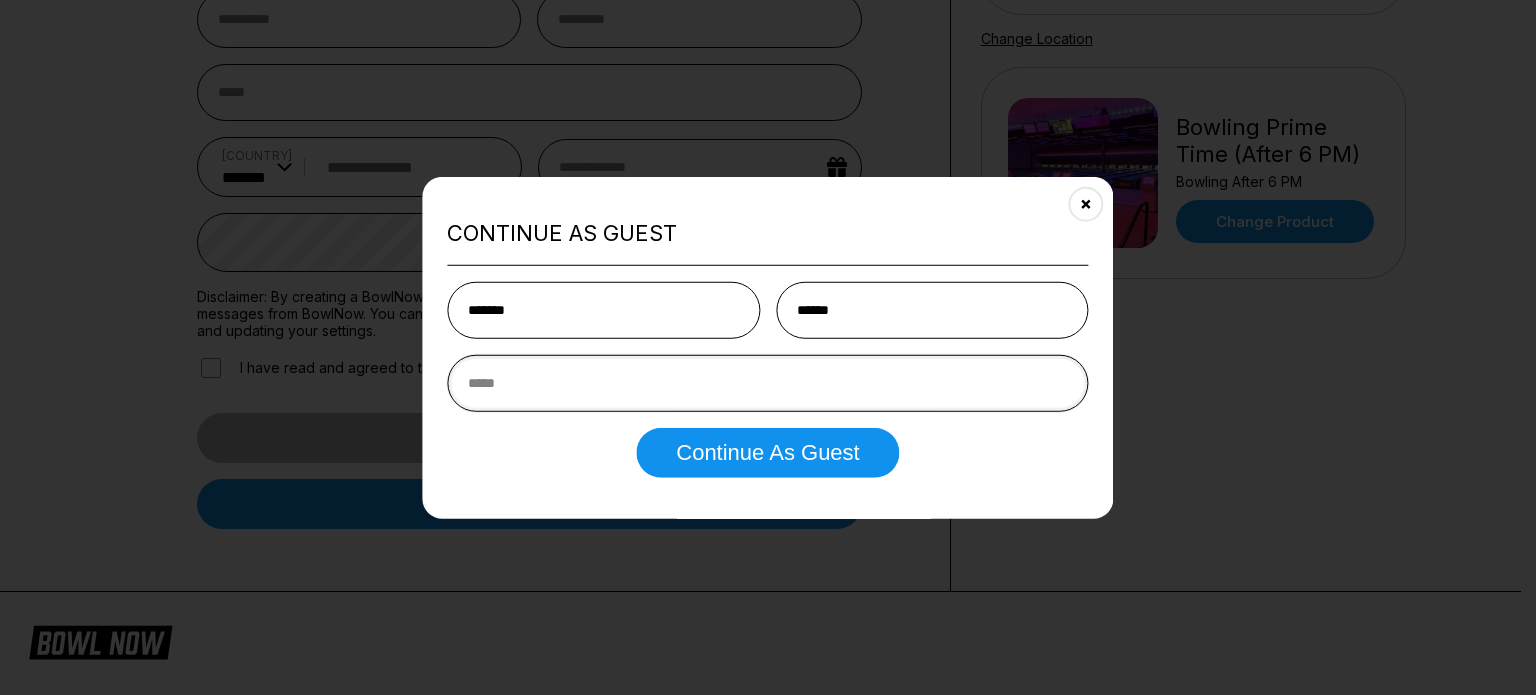 click at bounding box center [767, 383] 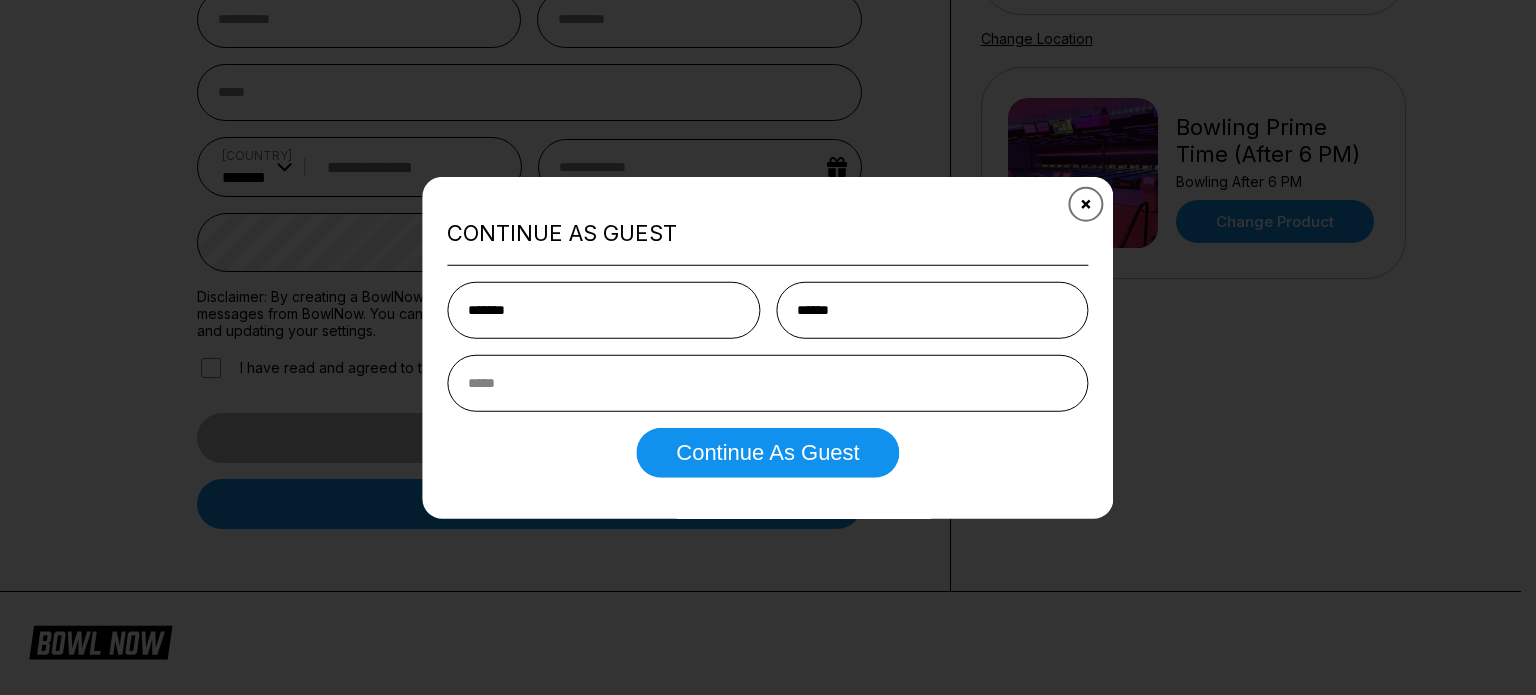 click at bounding box center [1085, 203] 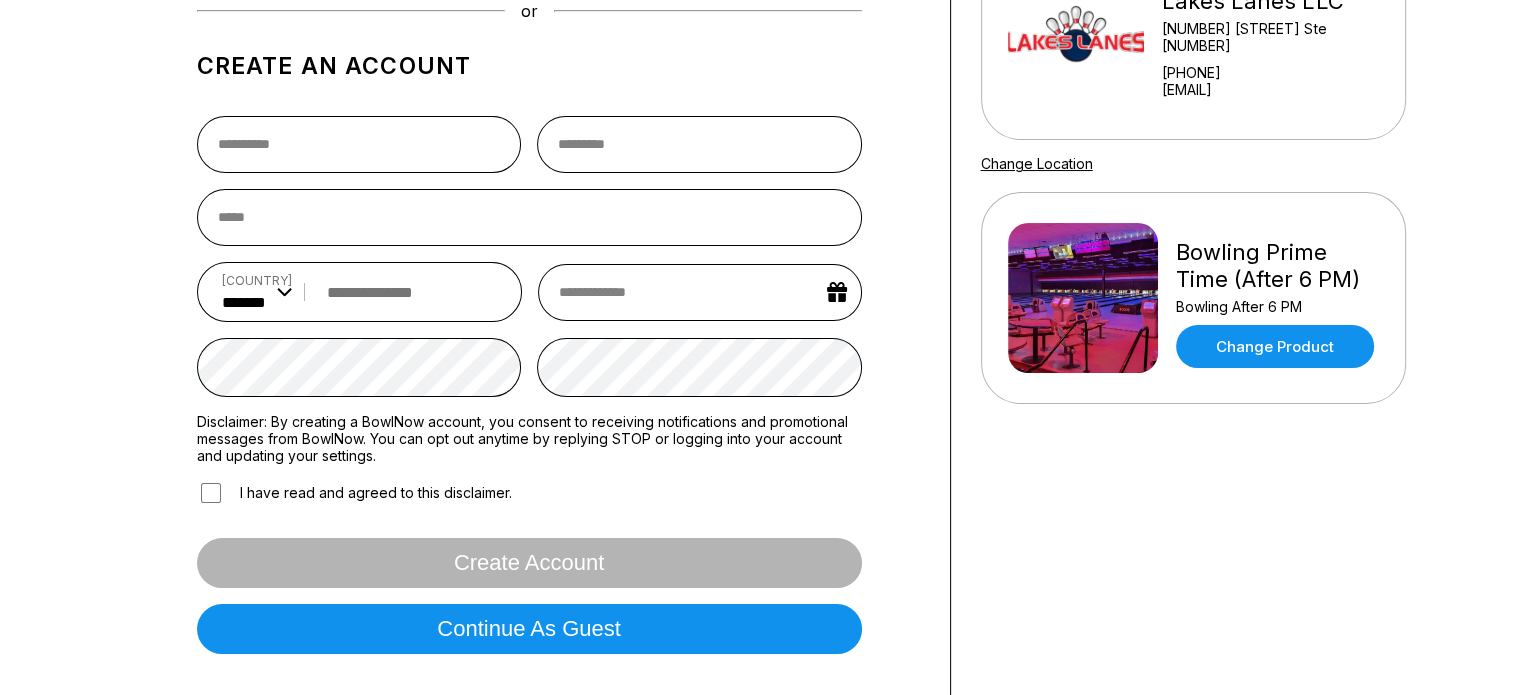 scroll, scrollTop: 0, scrollLeft: 0, axis: both 